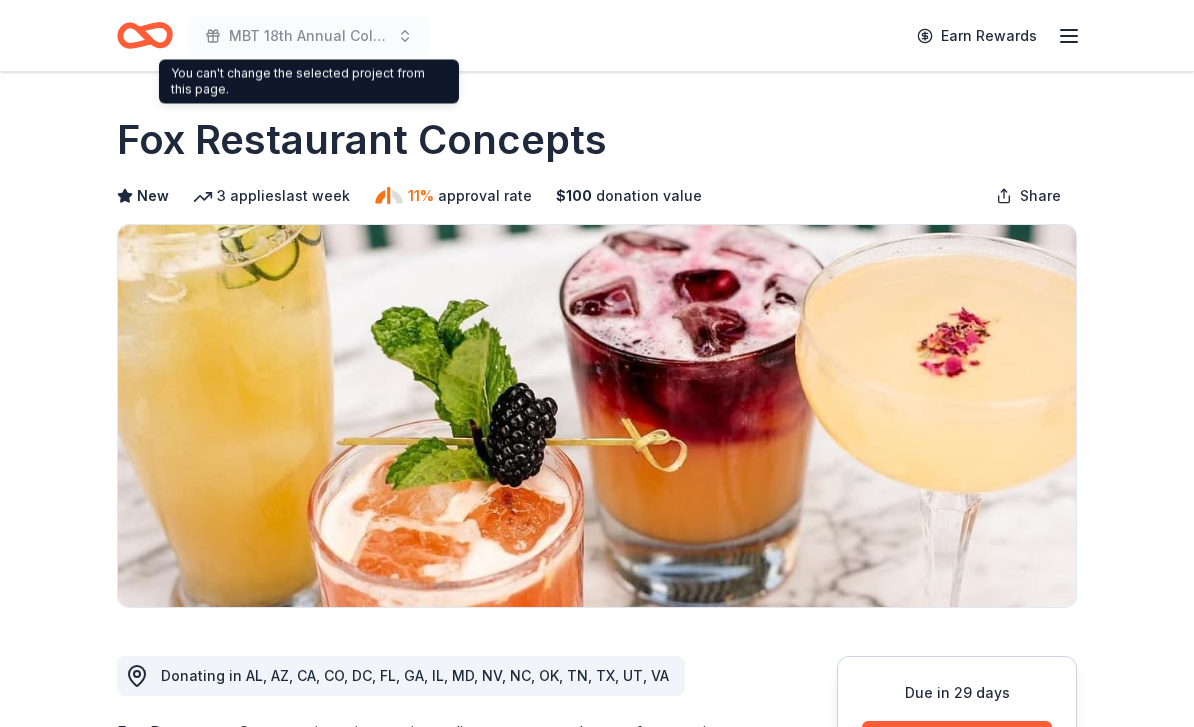 scroll, scrollTop: 0, scrollLeft: 0, axis: both 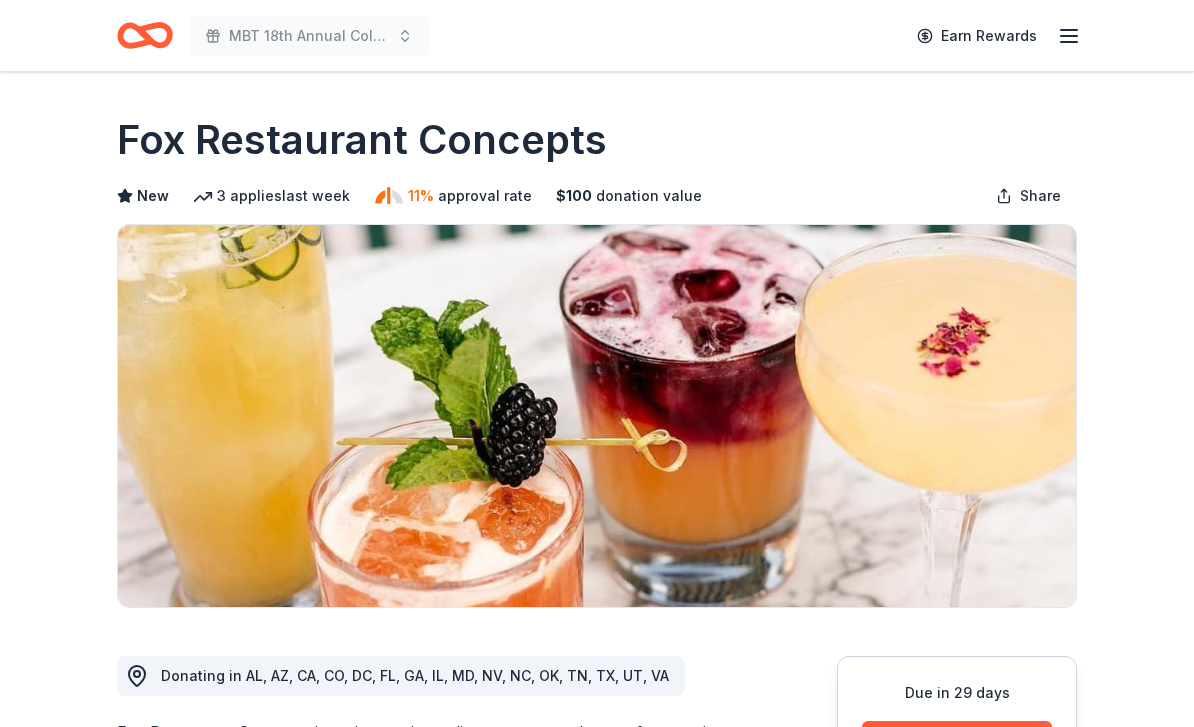 click 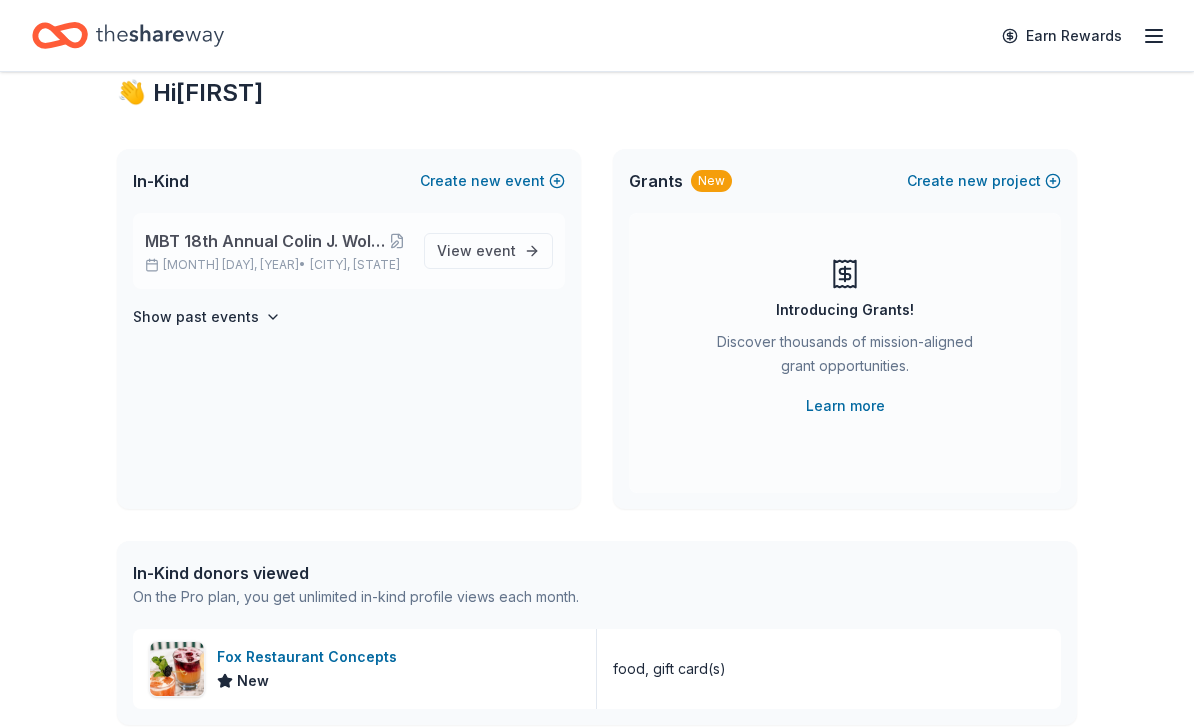 scroll, scrollTop: 0, scrollLeft: 0, axis: both 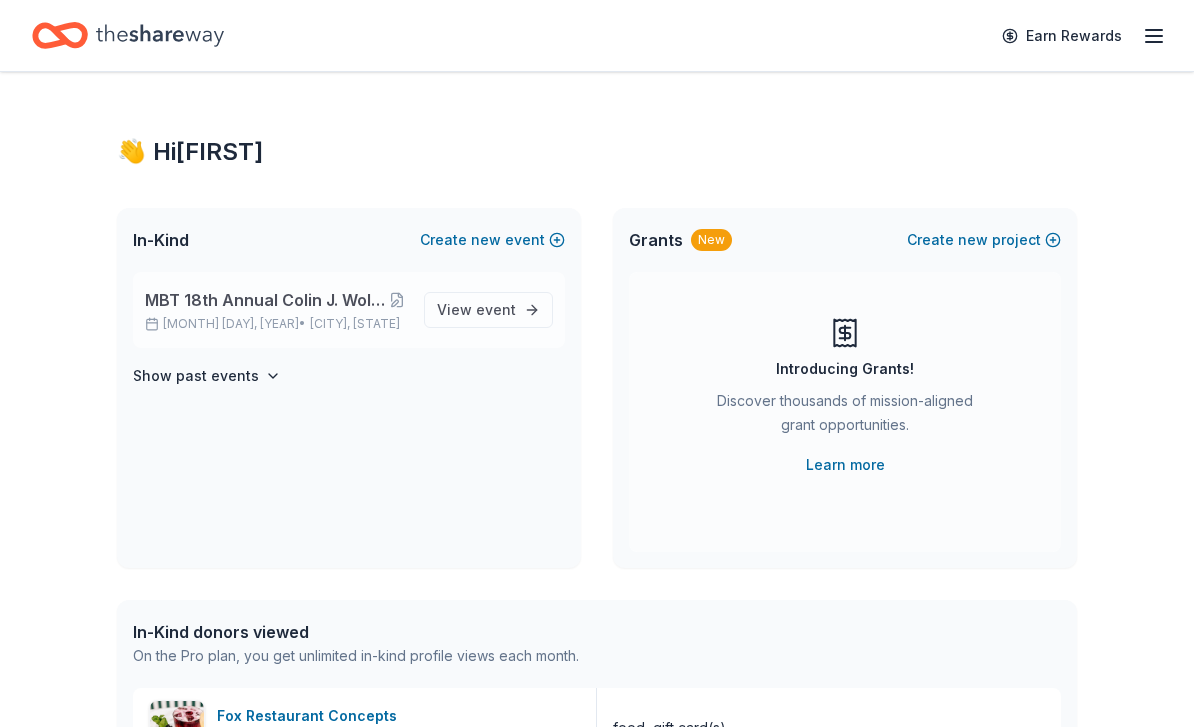 click on "[ORGANIZATION] 18th Annual Colin J. Wolfe Memorial Golf Tournament" at bounding box center [266, 300] 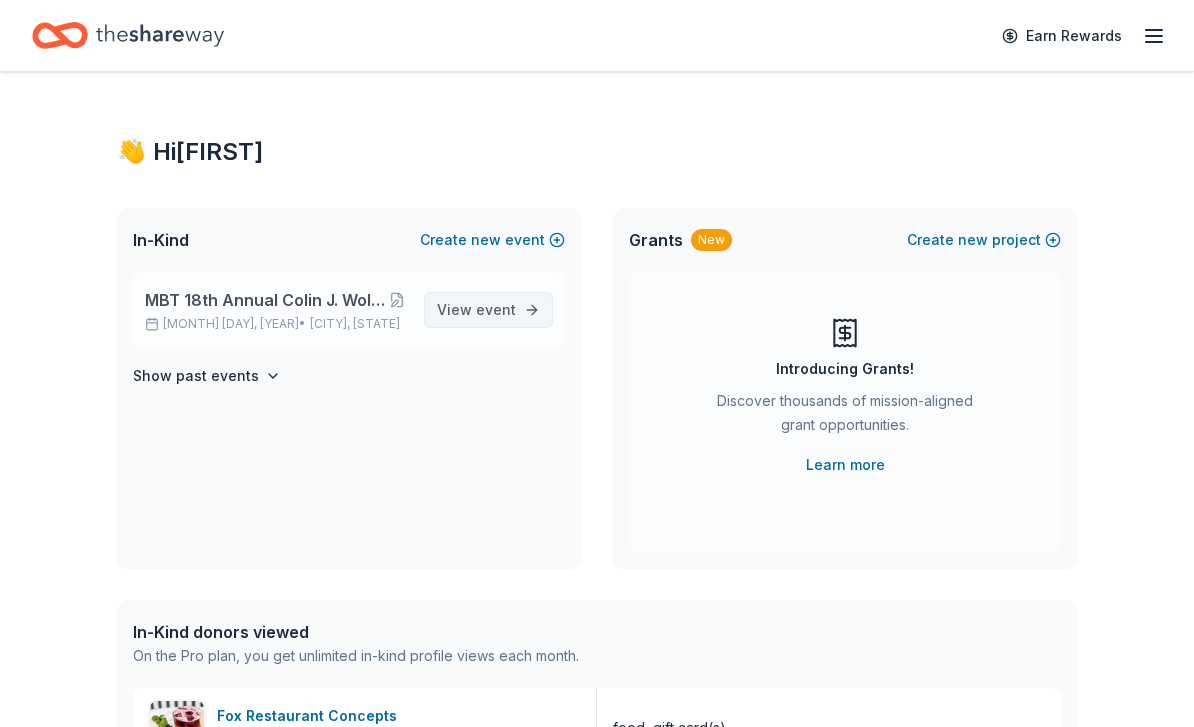 click on "View   event" at bounding box center (488, 310) 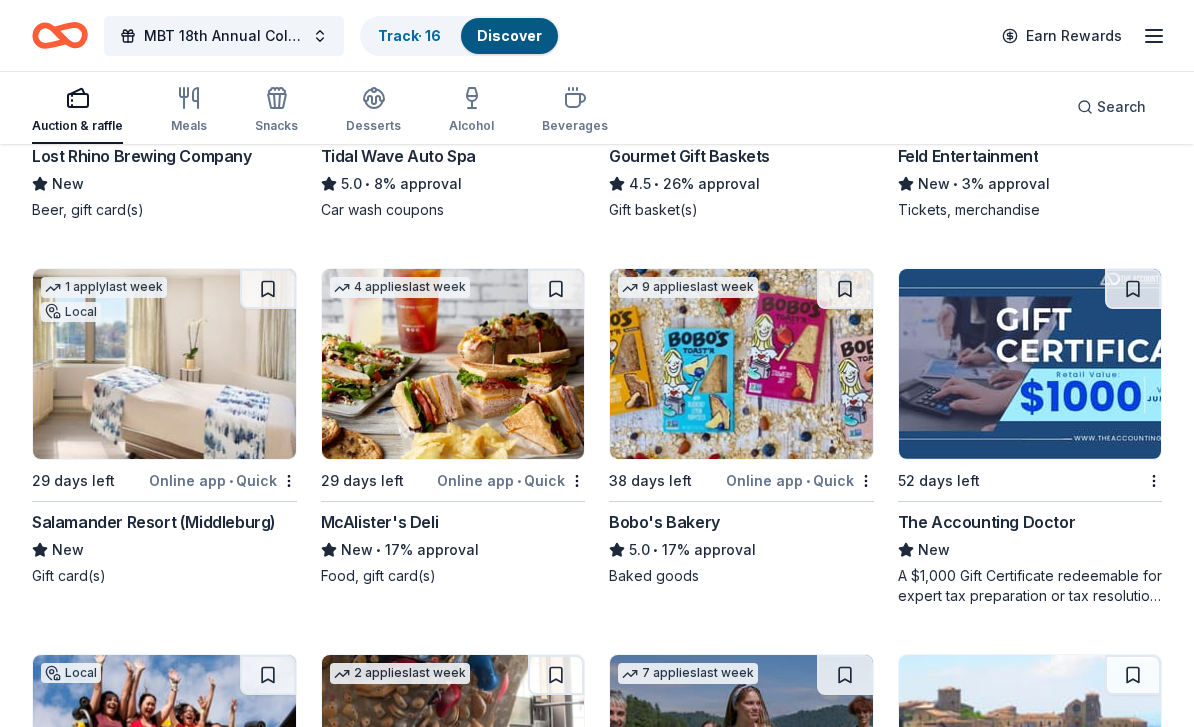 scroll, scrollTop: 3182, scrollLeft: 0, axis: vertical 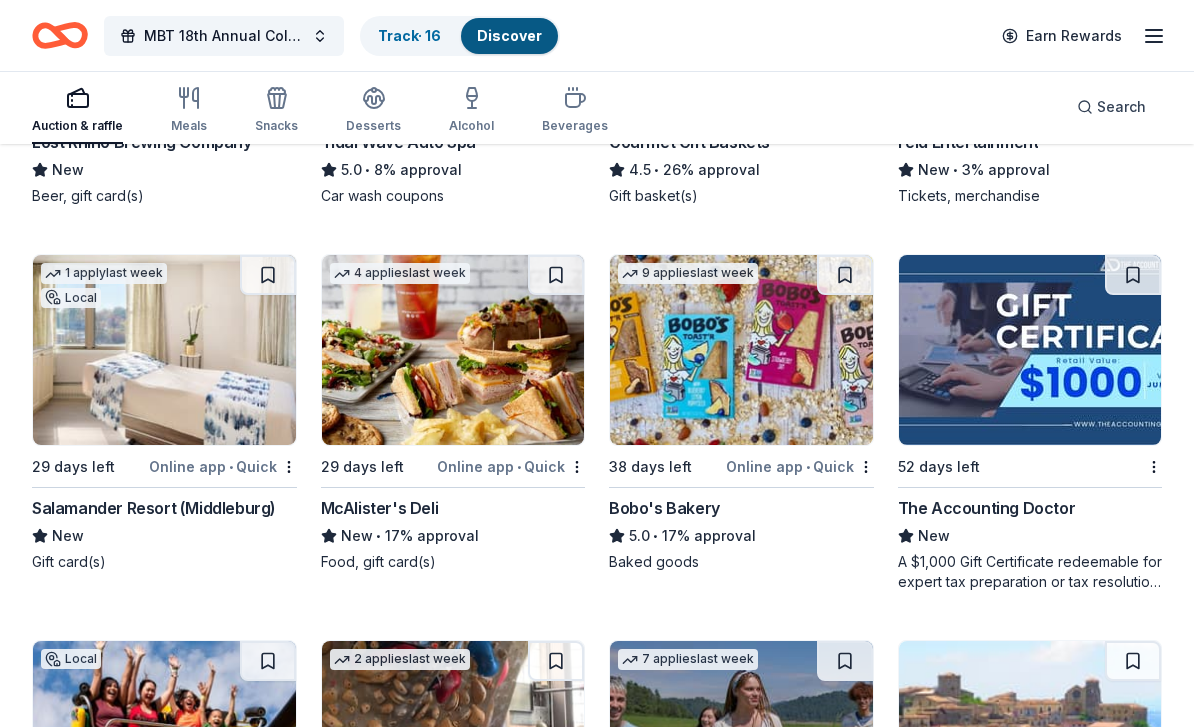 click at bounding box center [164, 350] 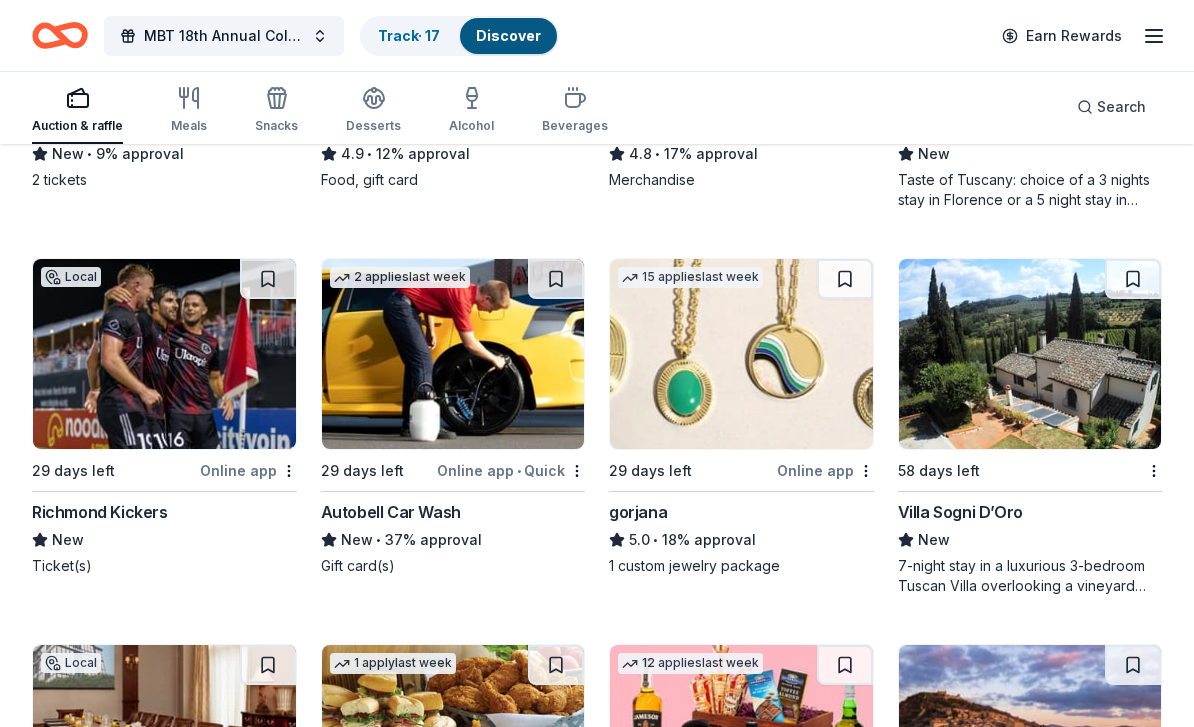 scroll, scrollTop: 4337, scrollLeft: 0, axis: vertical 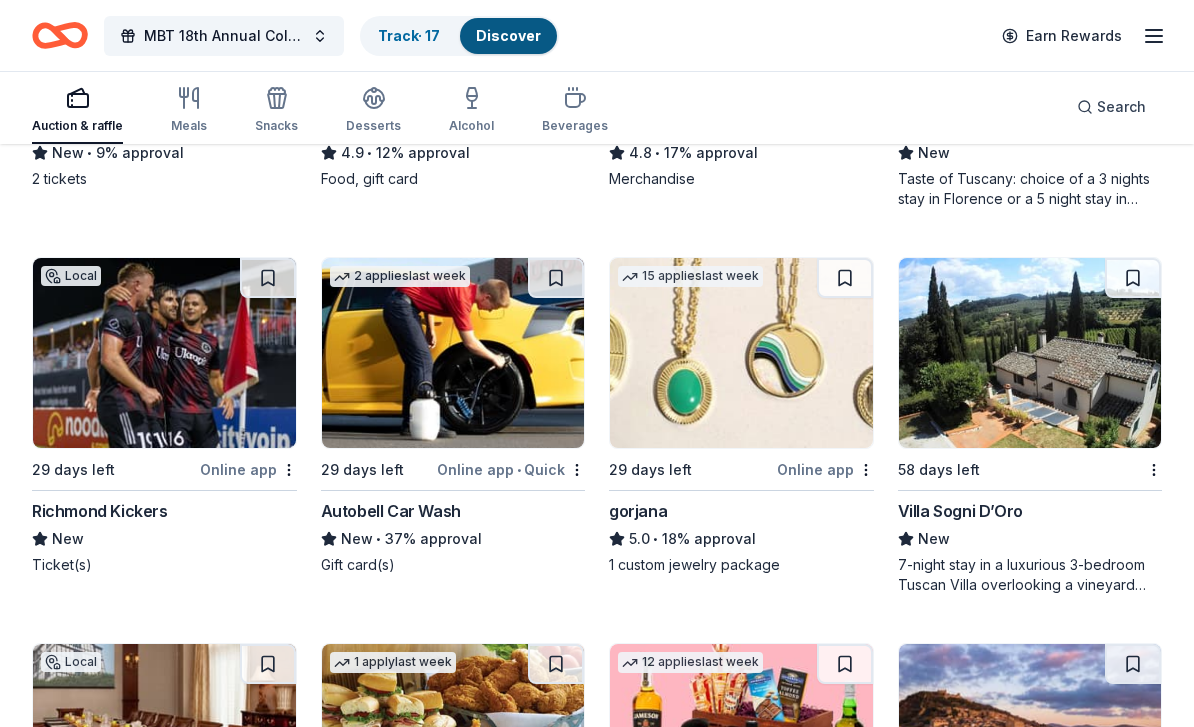 click at bounding box center [1030, 353] 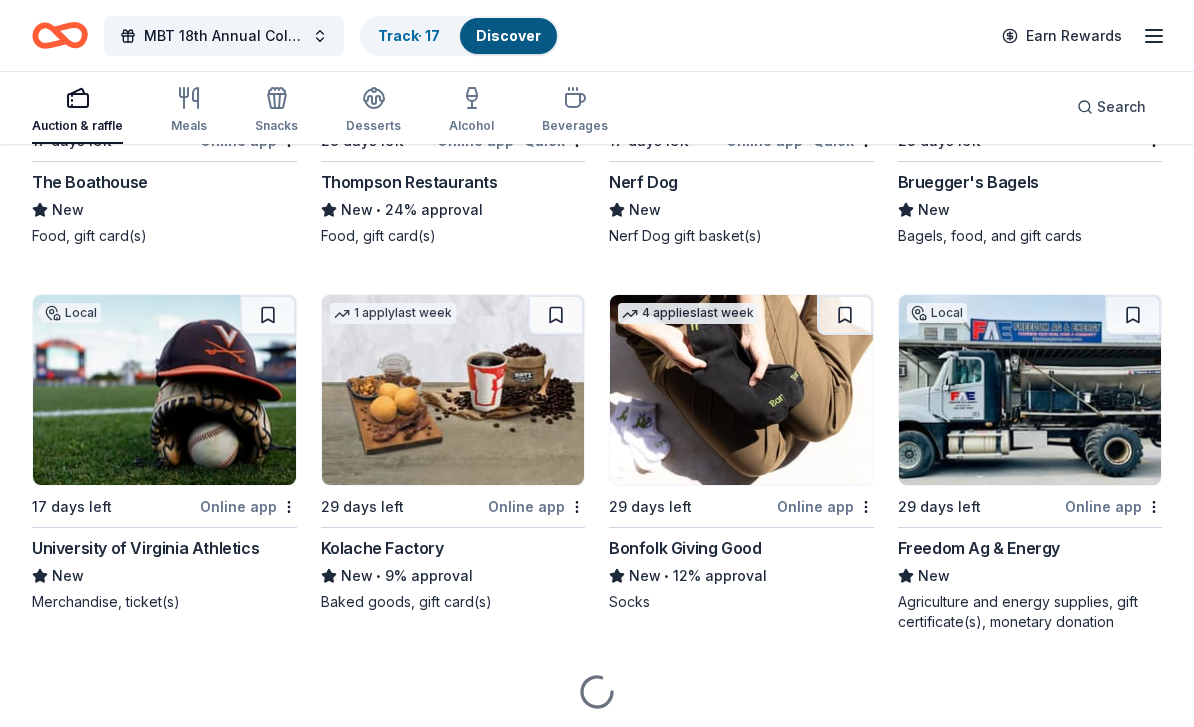 scroll, scrollTop: 5438, scrollLeft: 0, axis: vertical 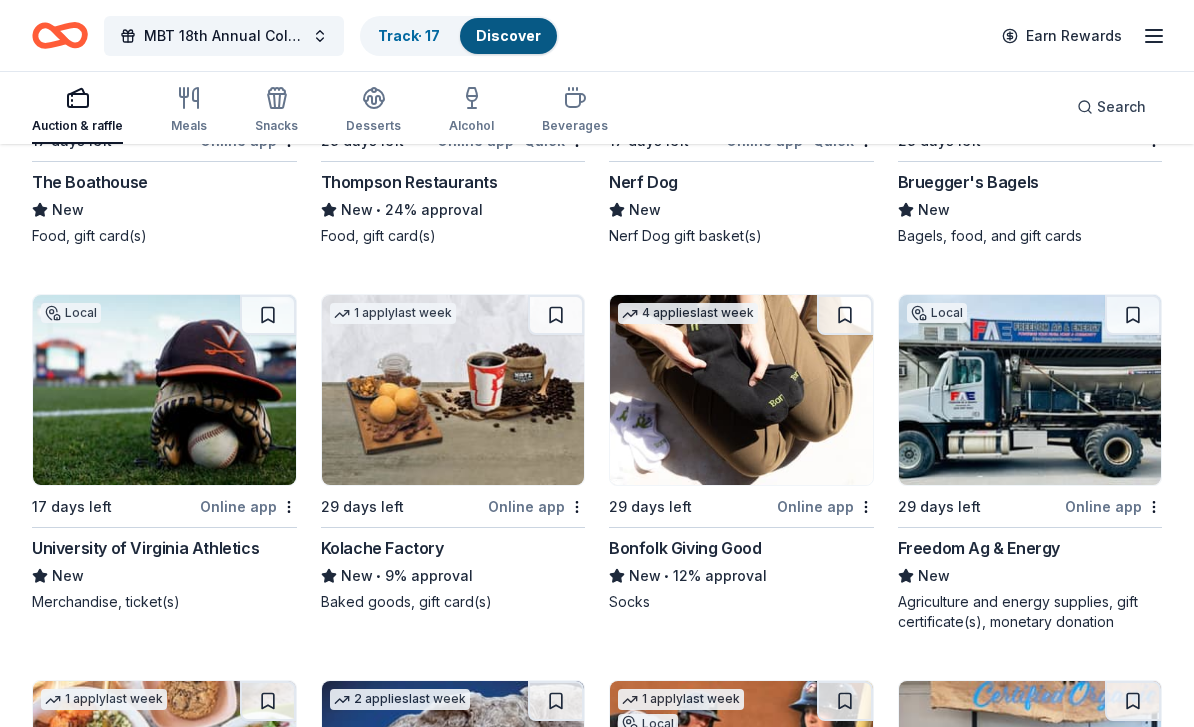 click at bounding box center (164, 390) 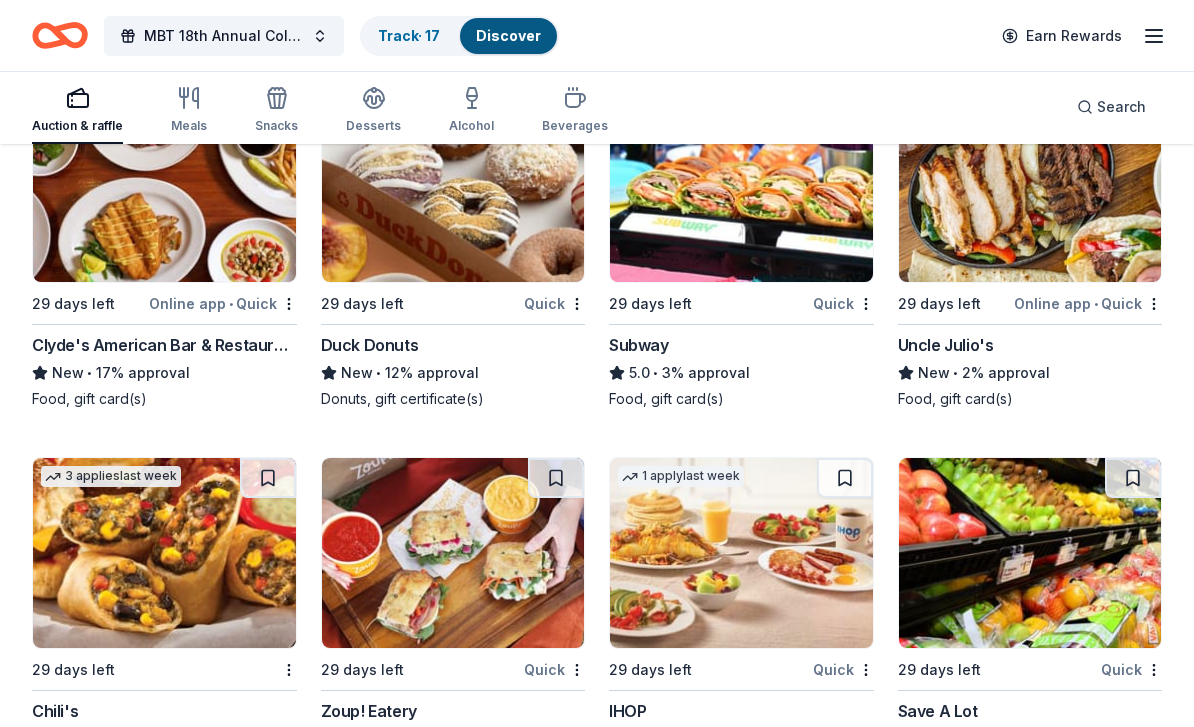 scroll, scrollTop: 13577, scrollLeft: 0, axis: vertical 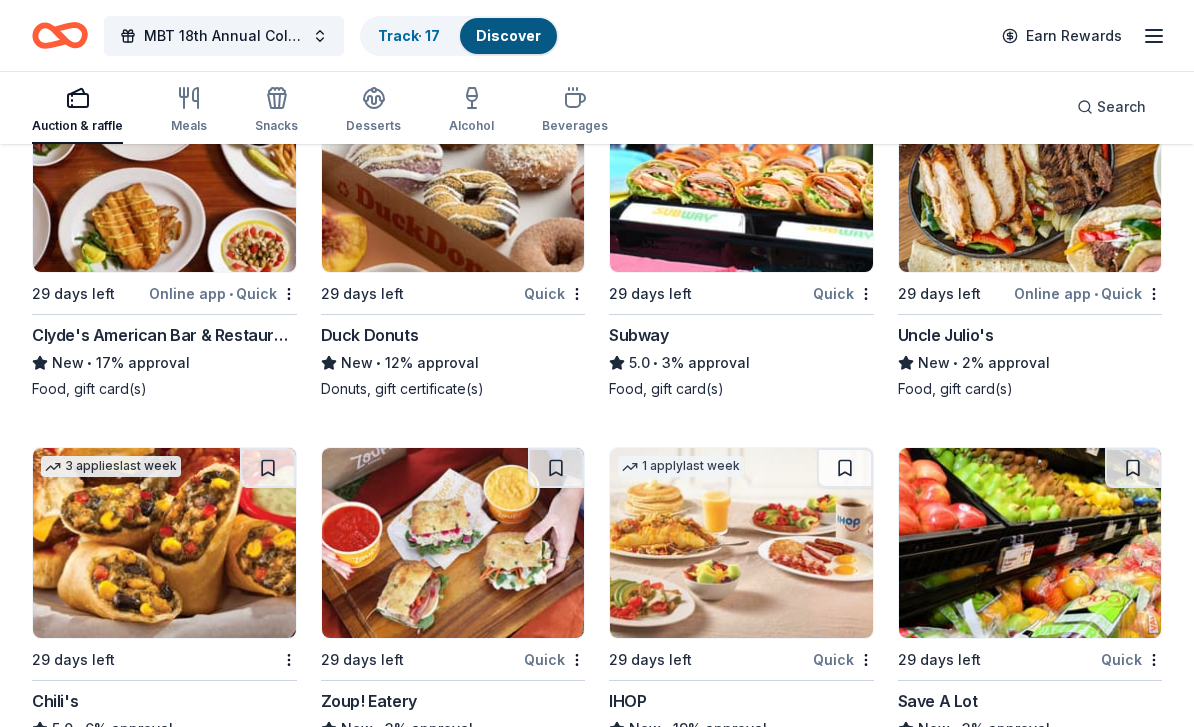 click at bounding box center [1030, 177] 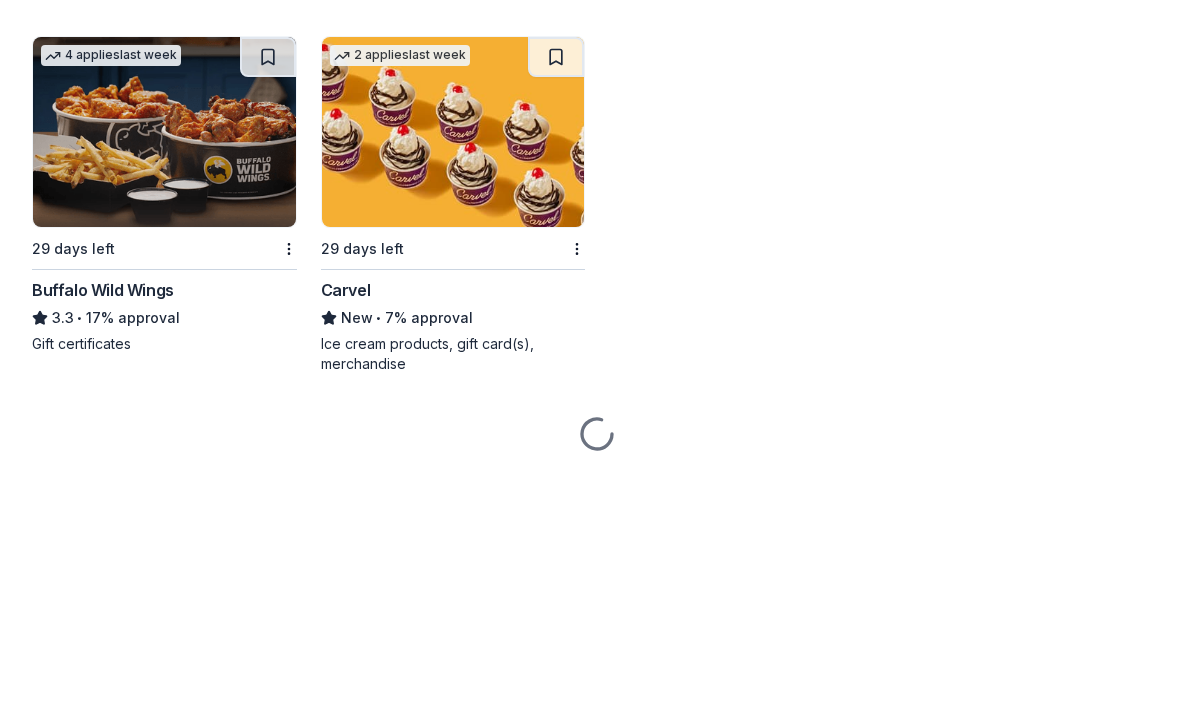 scroll, scrollTop: 14097, scrollLeft: 0, axis: vertical 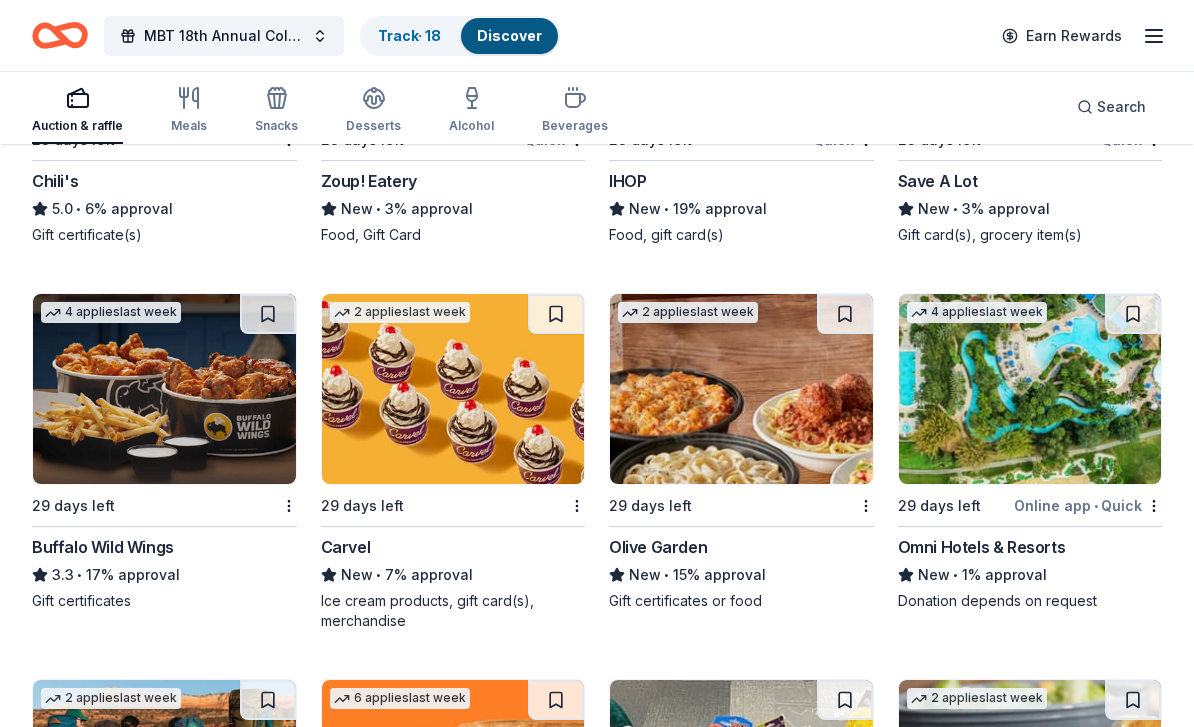click at bounding box center (164, 389) 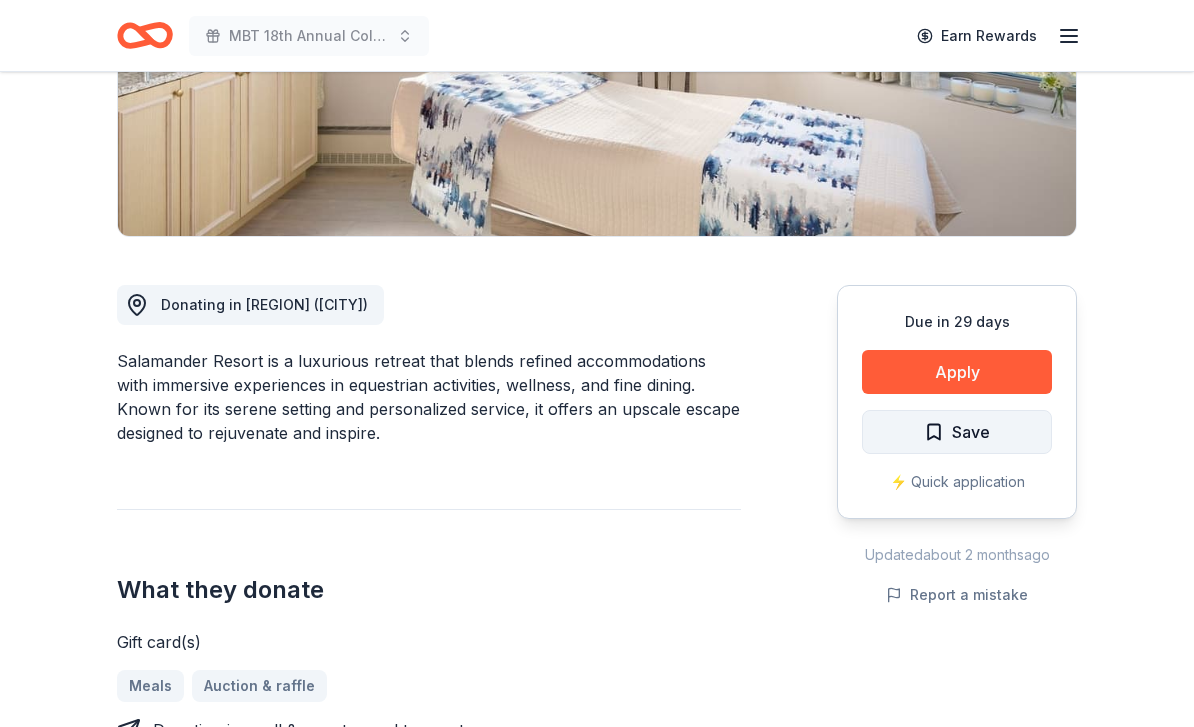 scroll, scrollTop: 369, scrollLeft: 0, axis: vertical 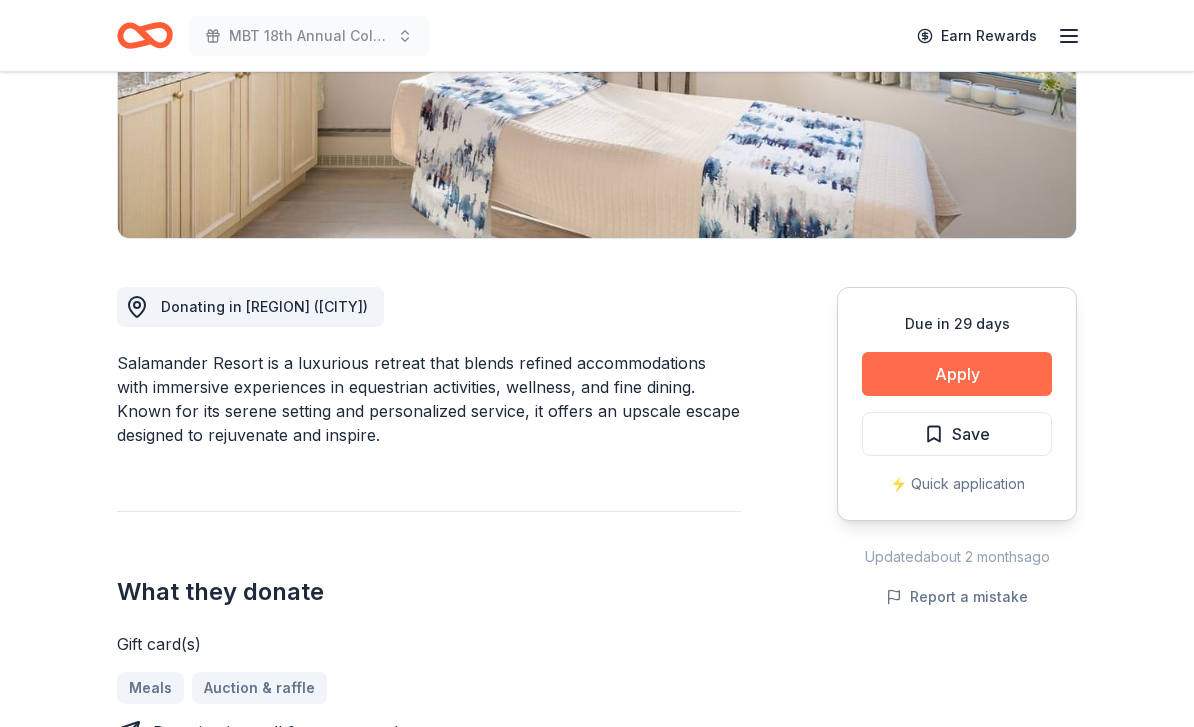 click on "Apply" at bounding box center (957, 374) 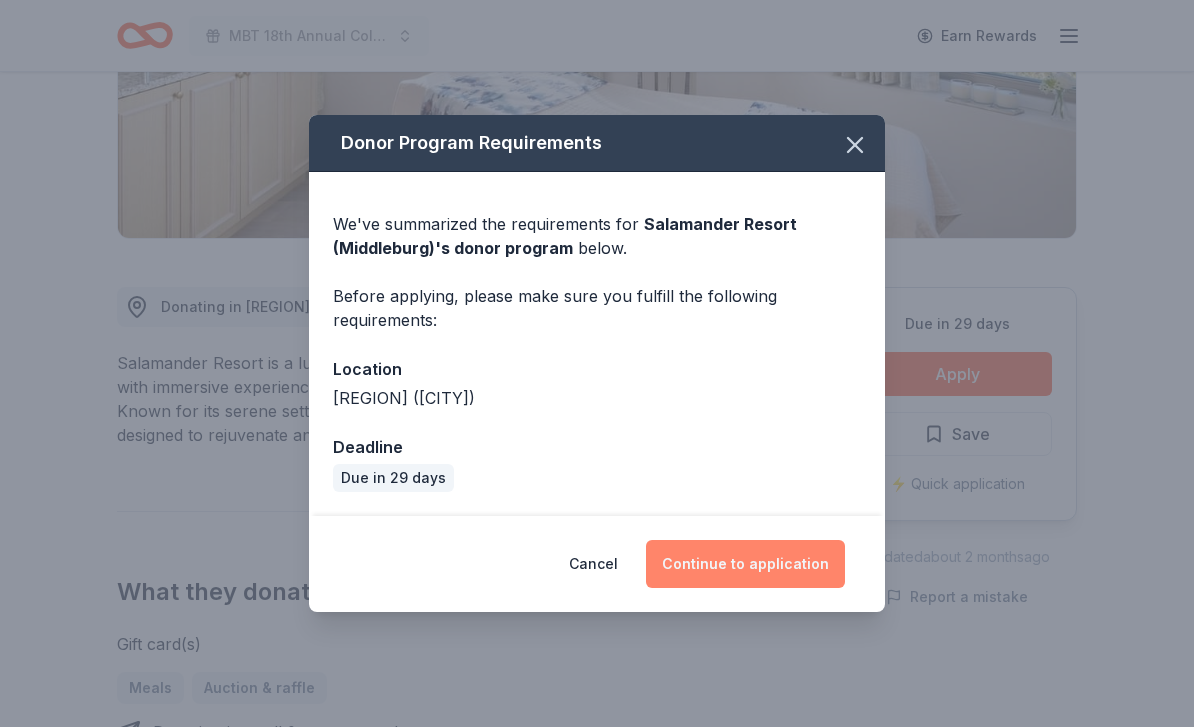 click on "Continue to application" at bounding box center (745, 564) 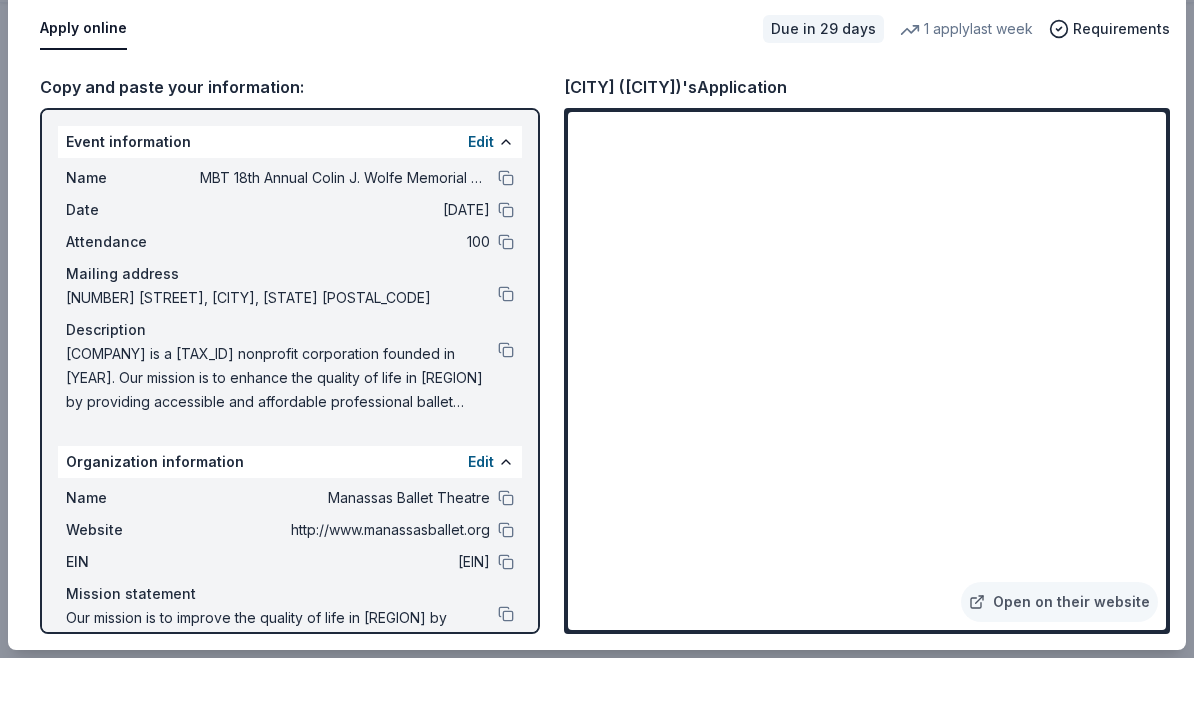 scroll, scrollTop: 673, scrollLeft: 0, axis: vertical 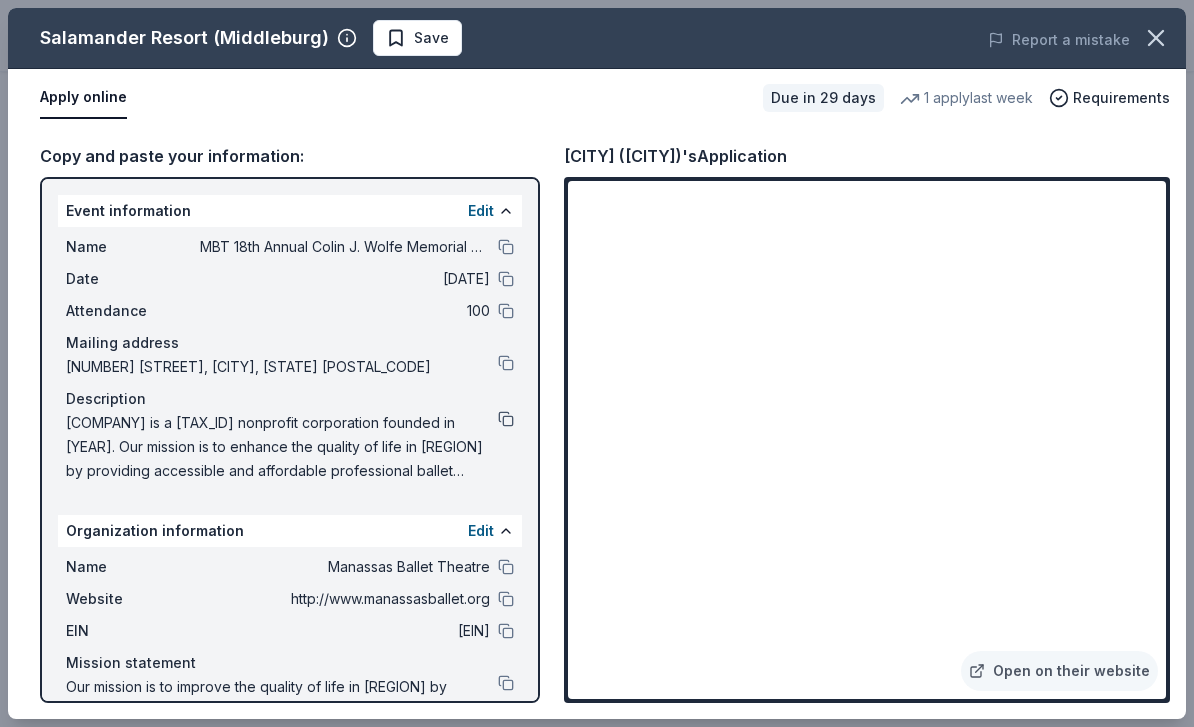 click at bounding box center [506, 419] 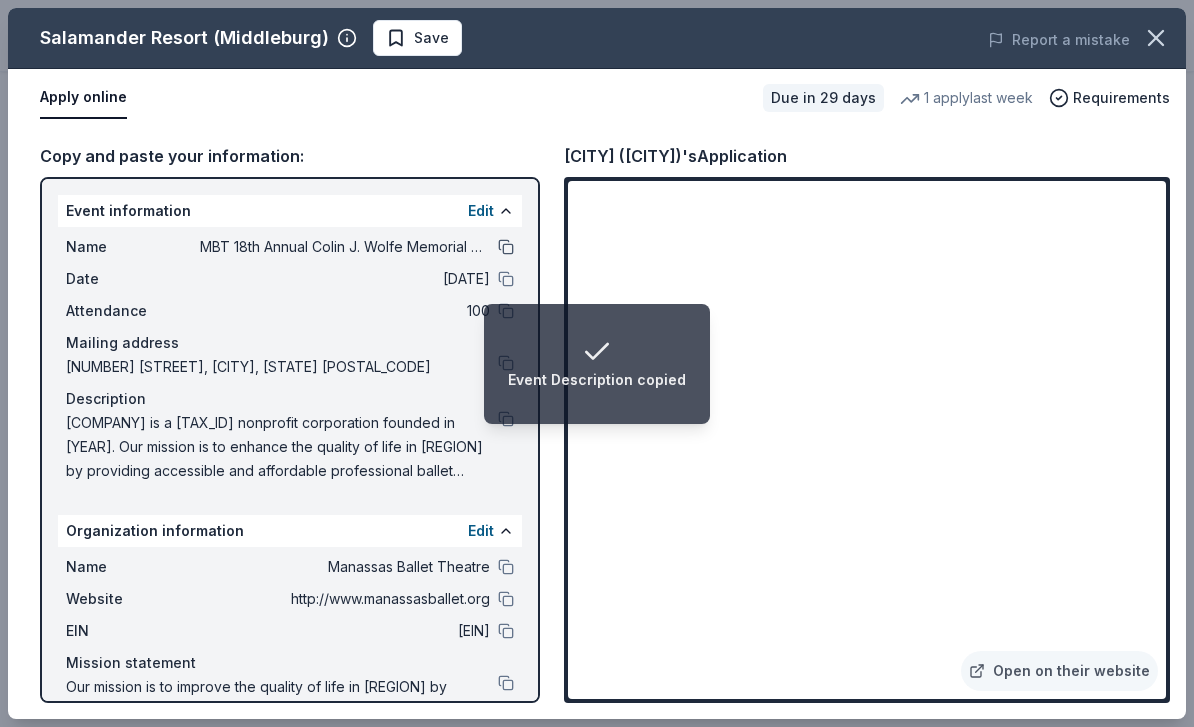 click at bounding box center (506, 247) 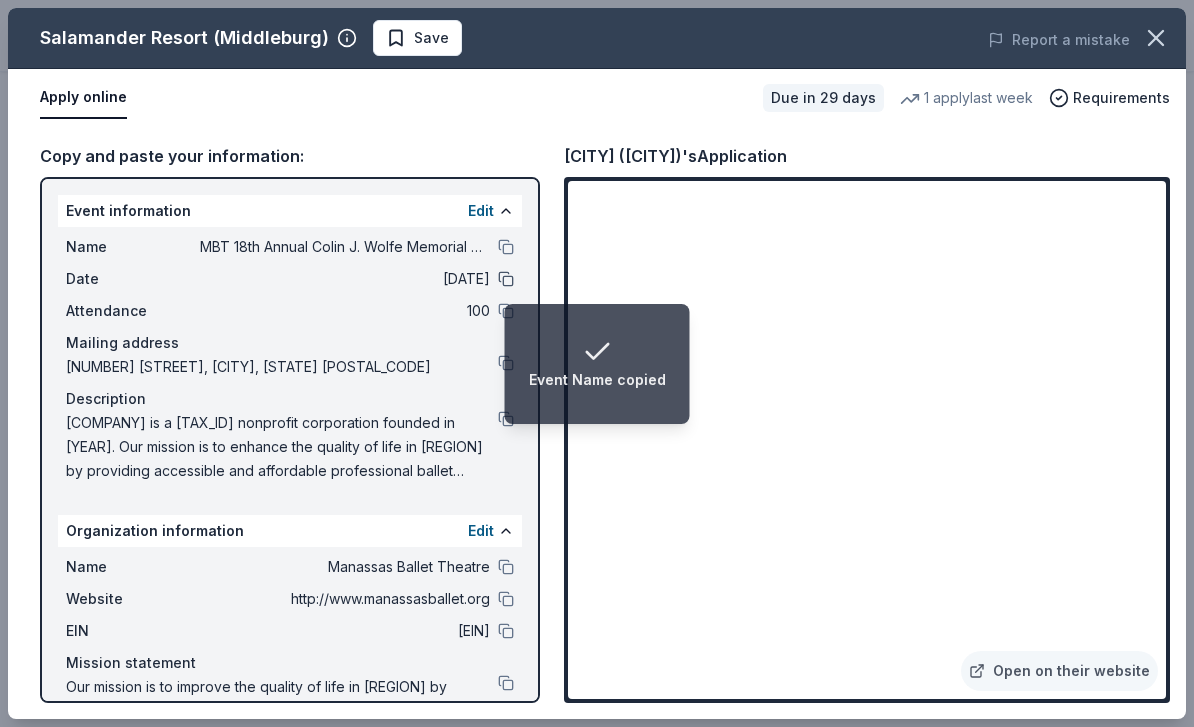 click at bounding box center (506, 279) 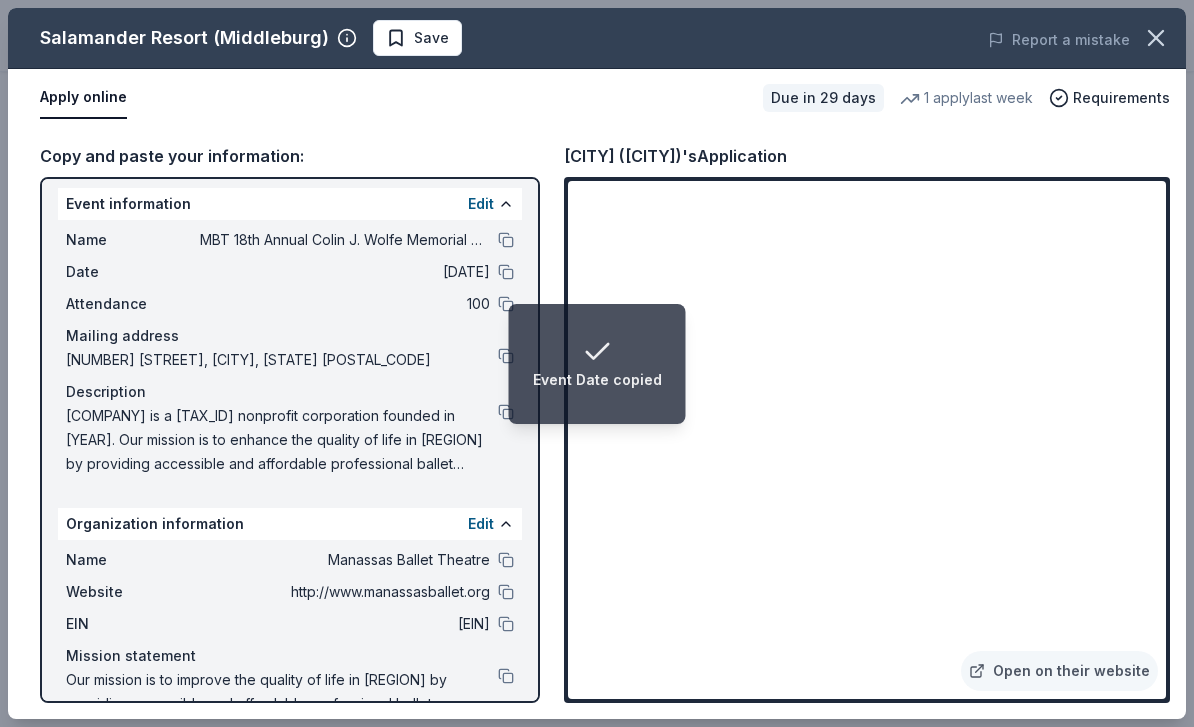 scroll, scrollTop: 6, scrollLeft: 0, axis: vertical 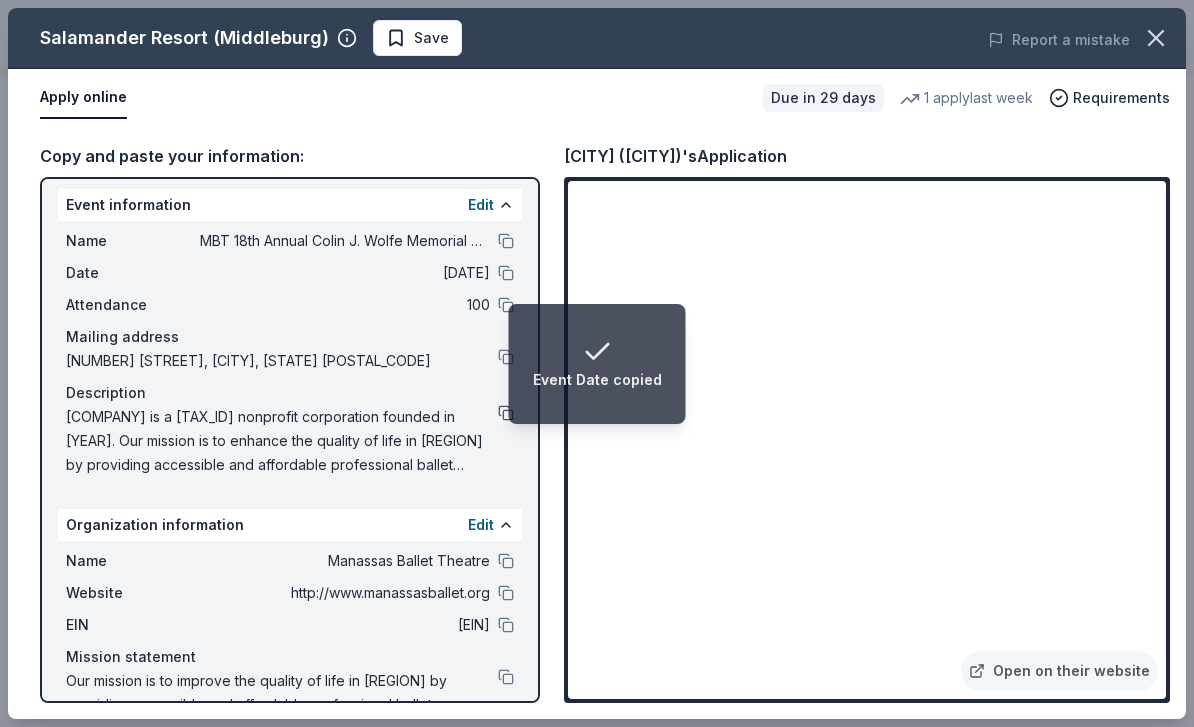 click at bounding box center [506, 413] 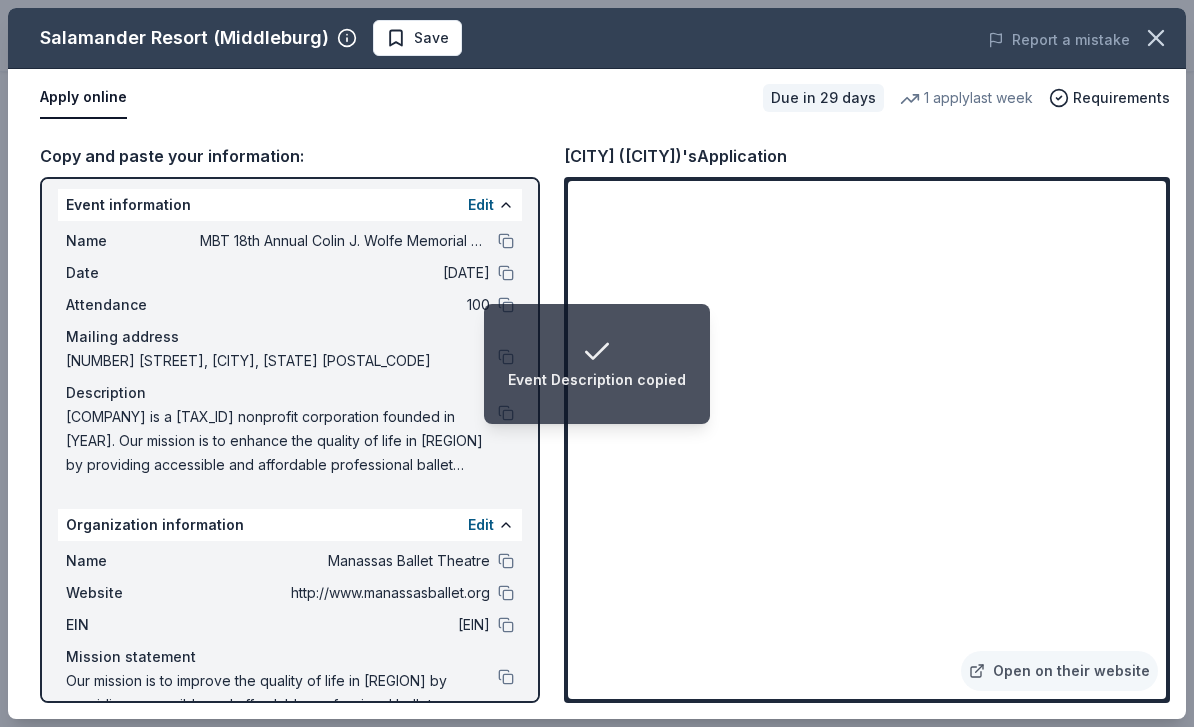drag, startPoint x: 553, startPoint y: 466, endPoint x: -1, endPoint y: -674, distance: 1267.4841 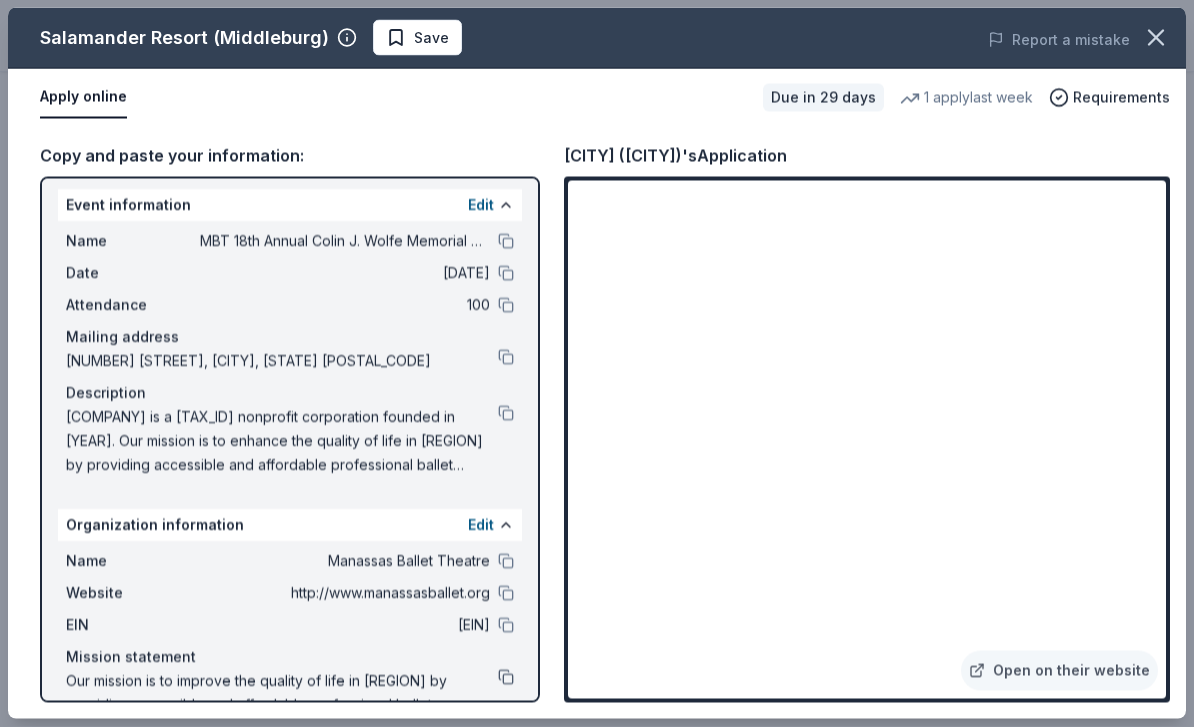 scroll, scrollTop: 696, scrollLeft: 0, axis: vertical 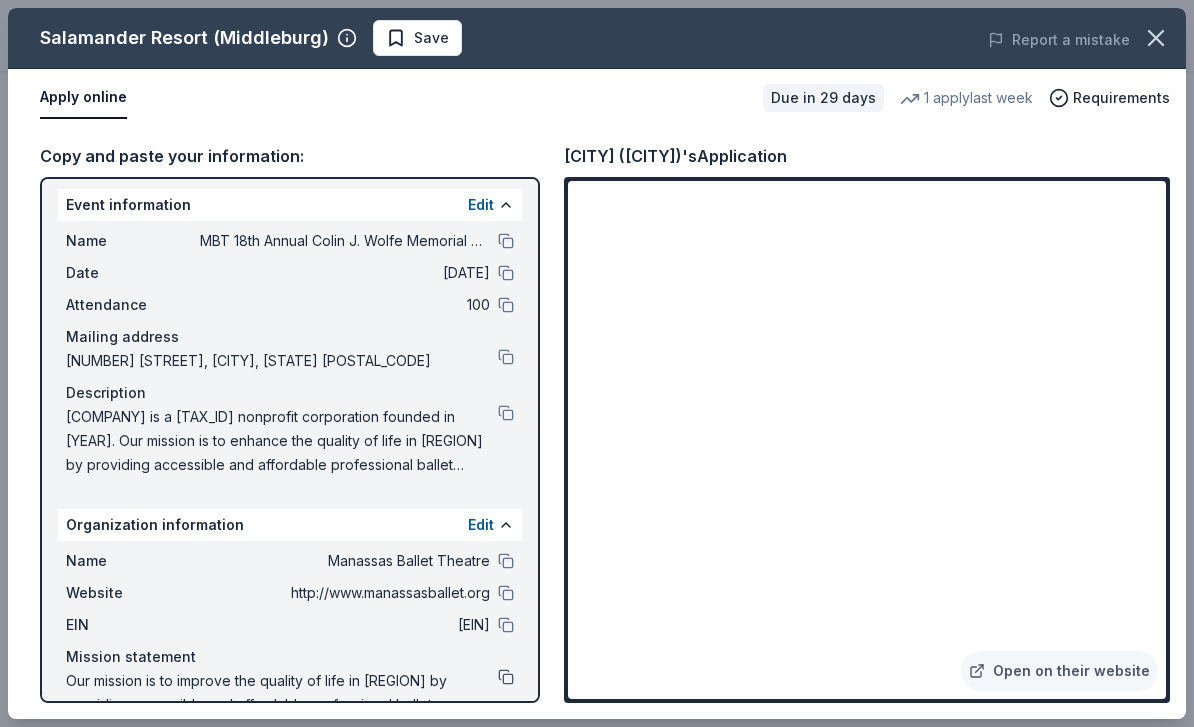 click at bounding box center (506, 677) 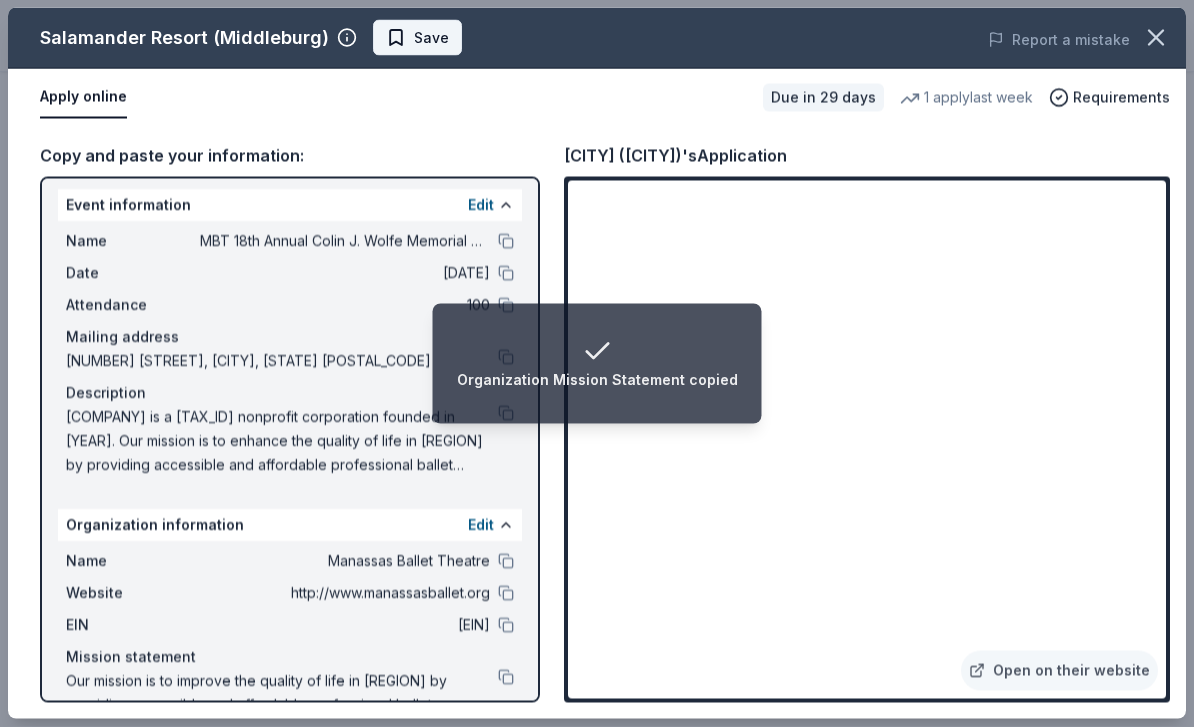 scroll, scrollTop: 696, scrollLeft: 0, axis: vertical 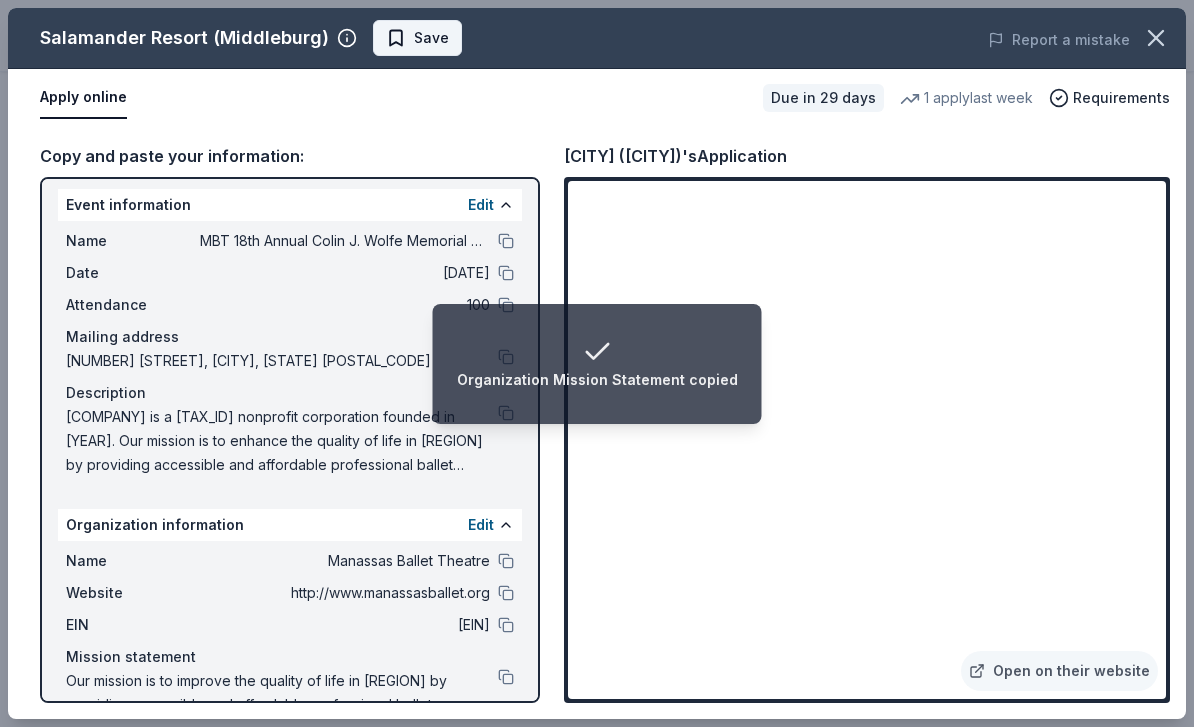 click on "Save" at bounding box center (431, 38) 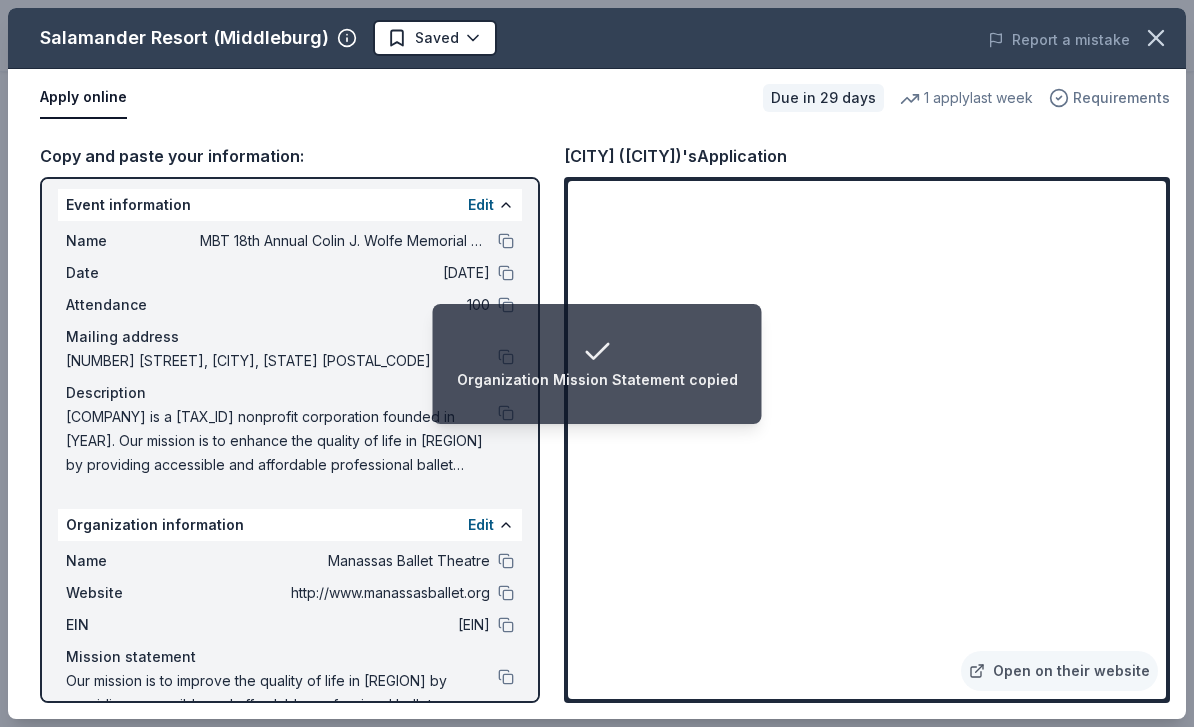 scroll, scrollTop: 696, scrollLeft: 0, axis: vertical 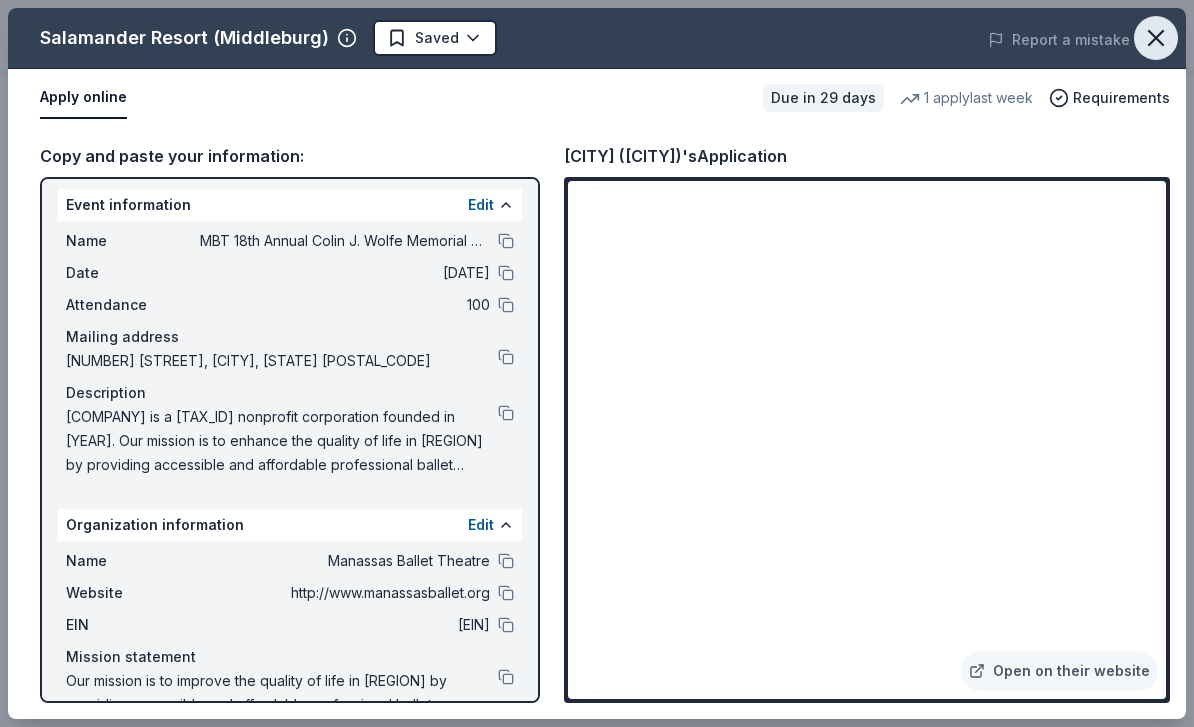 click 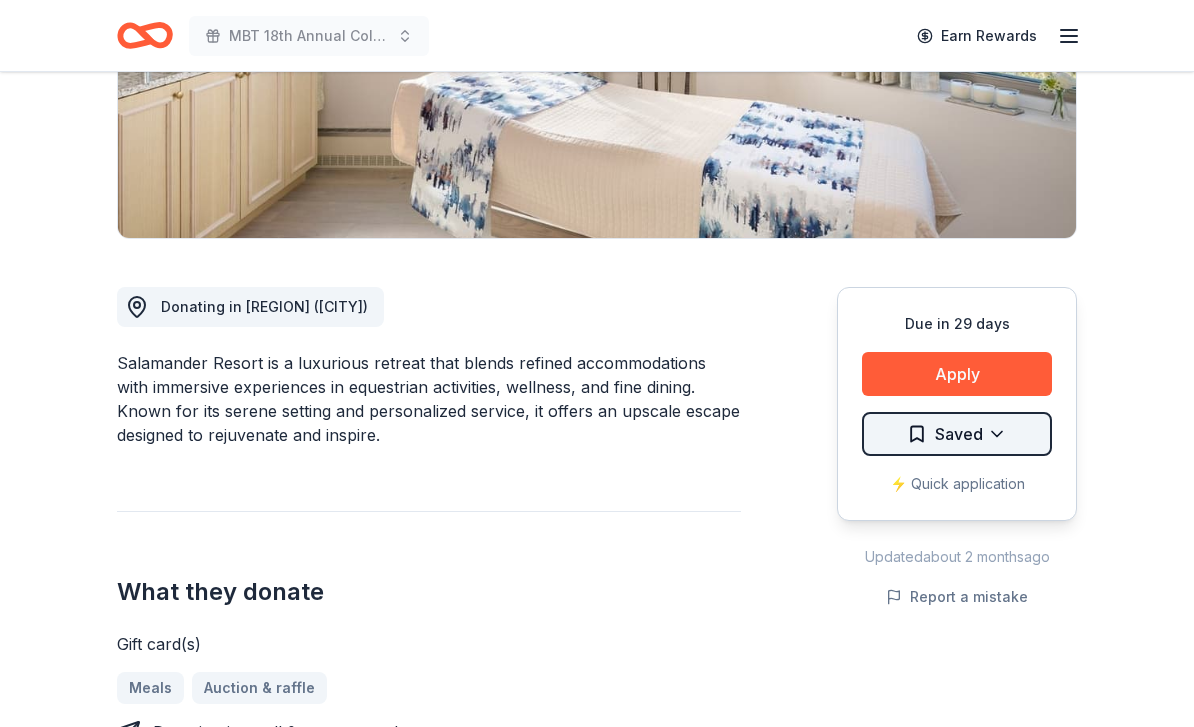 click on "MBT 18th Annual Colin J. Wolfe Memorial Golf Tournament  Earn Rewards Due in 29 days Share Salamander Resort (Middleburg) New 1   apply  last week Share Donating in VA (Middleburg) Salamander Resort is a luxurious retreat that blends refined accommodations with immersive experiences in equestrian activities, wellness, and fine dining. Known for its serene setting and personalized service, it offers an upscale escape designed to rejuvenate and inspire. What they donate Gift card(s) Meals Auction & raffle Donation is small & easy to send to guests Who they donate to Salamander Resort (Middleburg)  hasn ' t listed any preferences or eligibility criteria. We ' re collecting data on   approval rate ; check back soon. We ' re collecting data on   donation value ; check back soon. Due in 29 days Apply Saved ⚡️ Quick application Updated  about 2 months  ago Report a mistake New Be the first to review this company! Leave a review Similar donors 7   applies  last week 29 days left Target 4.3 29 days left Online app" at bounding box center [597, -6] 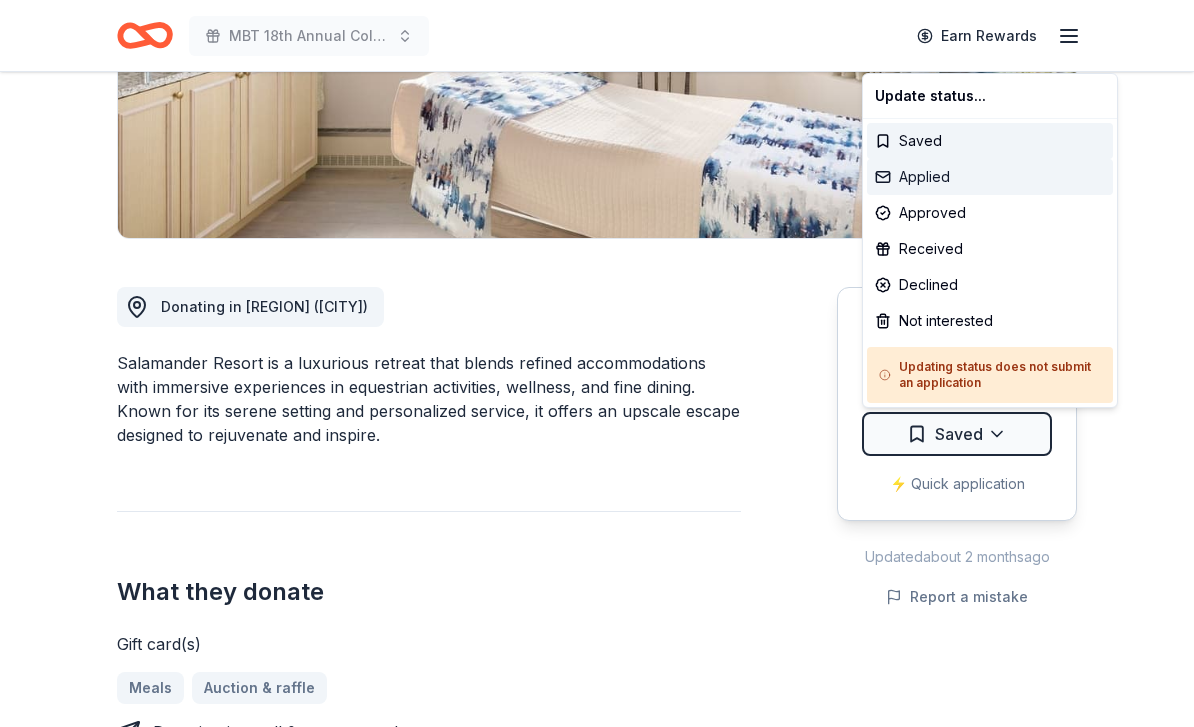 click on "Applied" at bounding box center [990, 177] 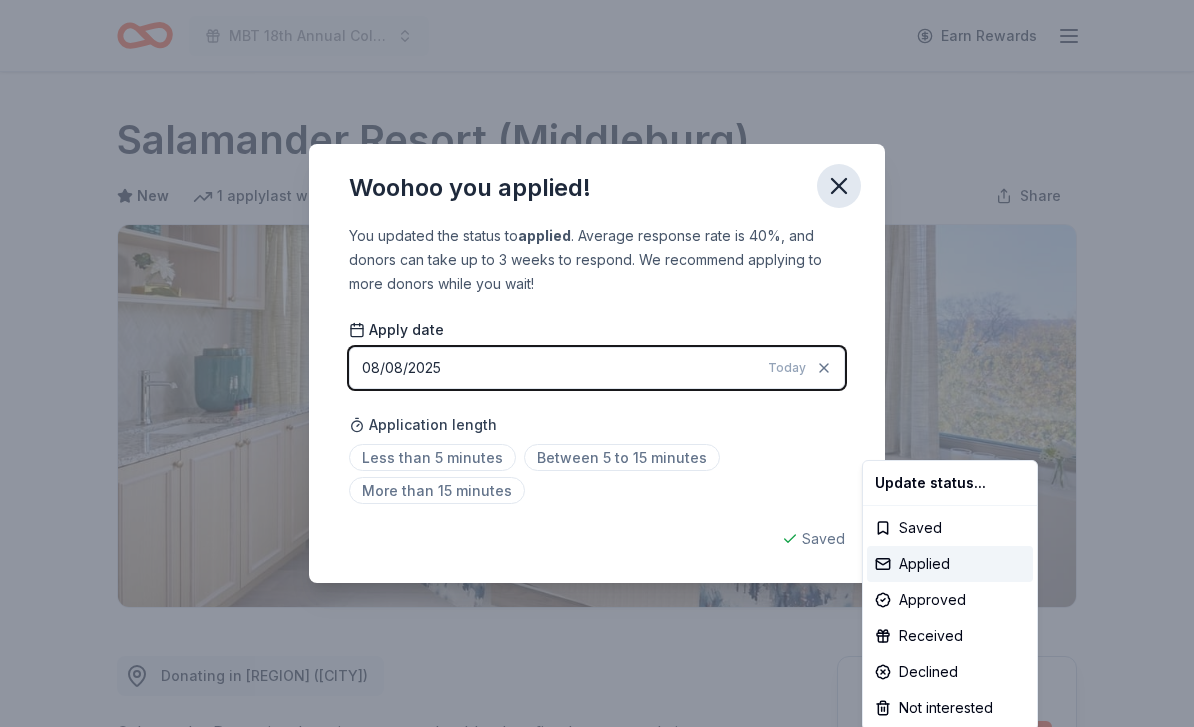 click on "MBT 18th Annual Colin J. Wolfe Memorial Golf Tournament  Earn Rewards Due in 29 days Share Salamander Resort (Middleburg) New 1   apply  last week Share Donating in VA (Middleburg) Salamander Resort is a luxurious retreat that blends refined accommodations with immersive experiences in equestrian activities, wellness, and fine dining. Known for its serene setting and personalized service, it offers an upscale escape designed to rejuvenate and inspire. What they donate Gift card(s) Meals Auction & raffle Donation is small & easy to send to guests Who they donate to Salamander Resort (Middleburg)  hasn ' t listed any preferences or eligibility criteria. We ' re collecting data on   approval rate ; check back soon. We ' re collecting data on   donation value ; check back soon. Due in 29 days Apply Applied ⚡️ Quick application Updated  about 2 months  ago Report a mistake New Be the first to review this company! Leave a review Similar donors 7   applies  last week 29 days left Target 4.3 29 days left New New" at bounding box center [597, 363] 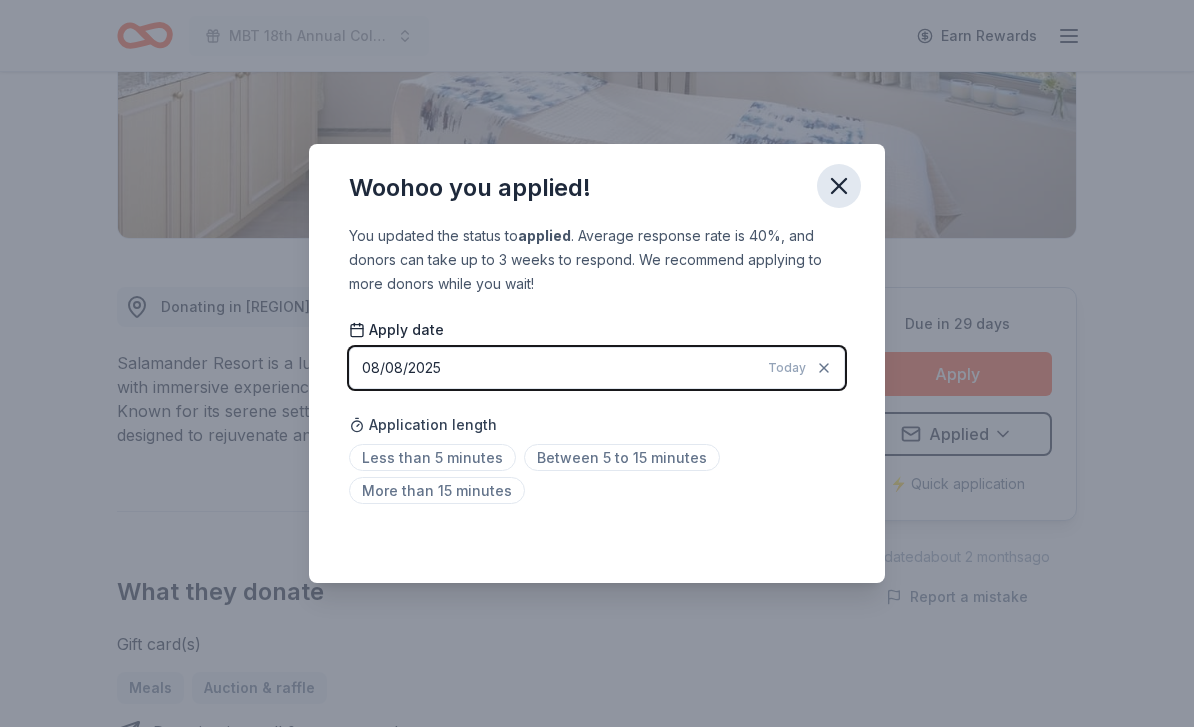 click 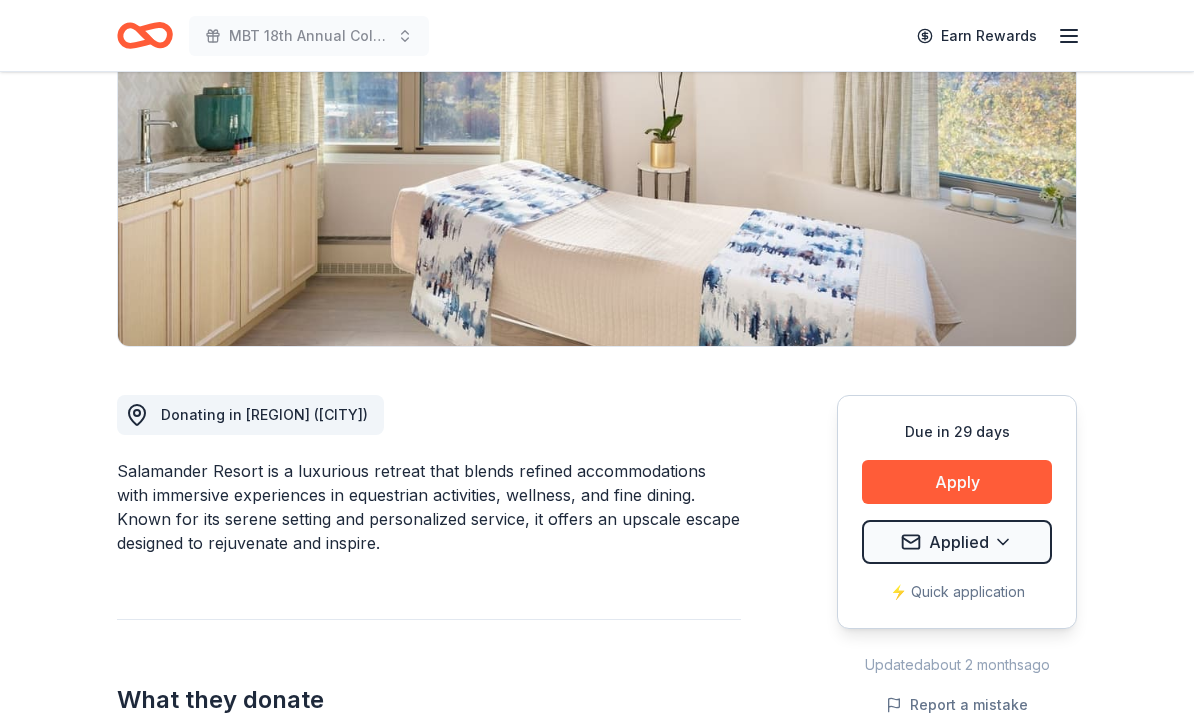 scroll, scrollTop: 0, scrollLeft: 0, axis: both 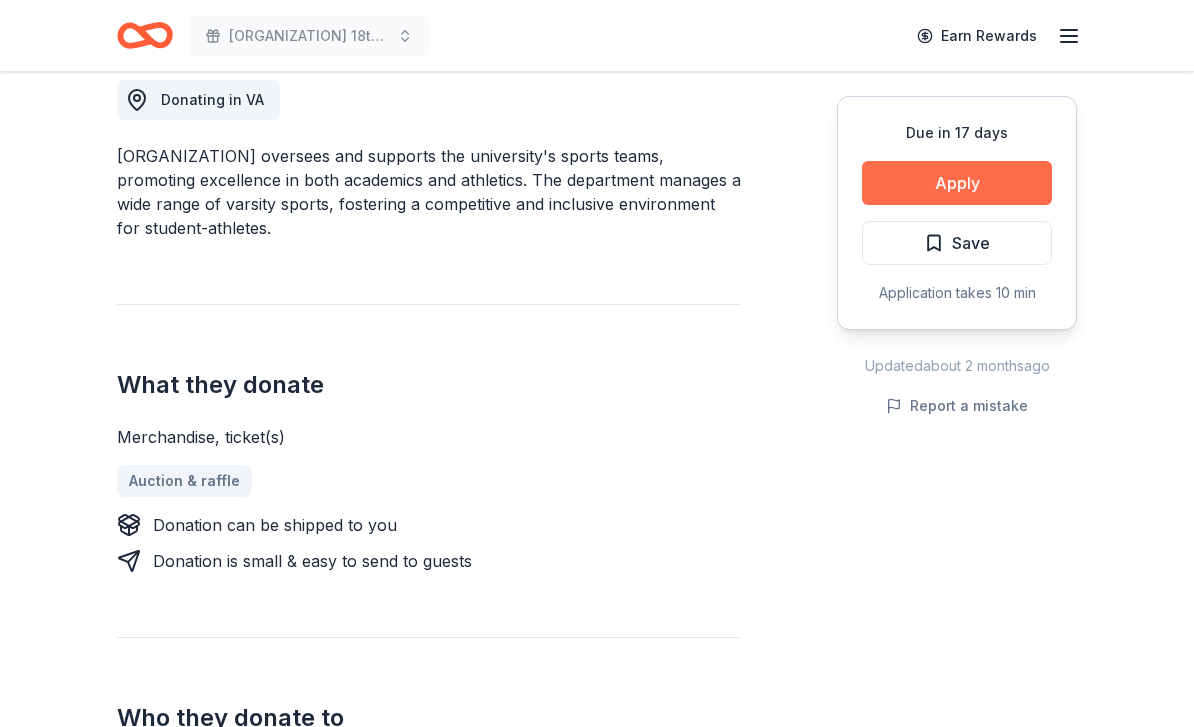 click on "Apply" at bounding box center (957, 183) 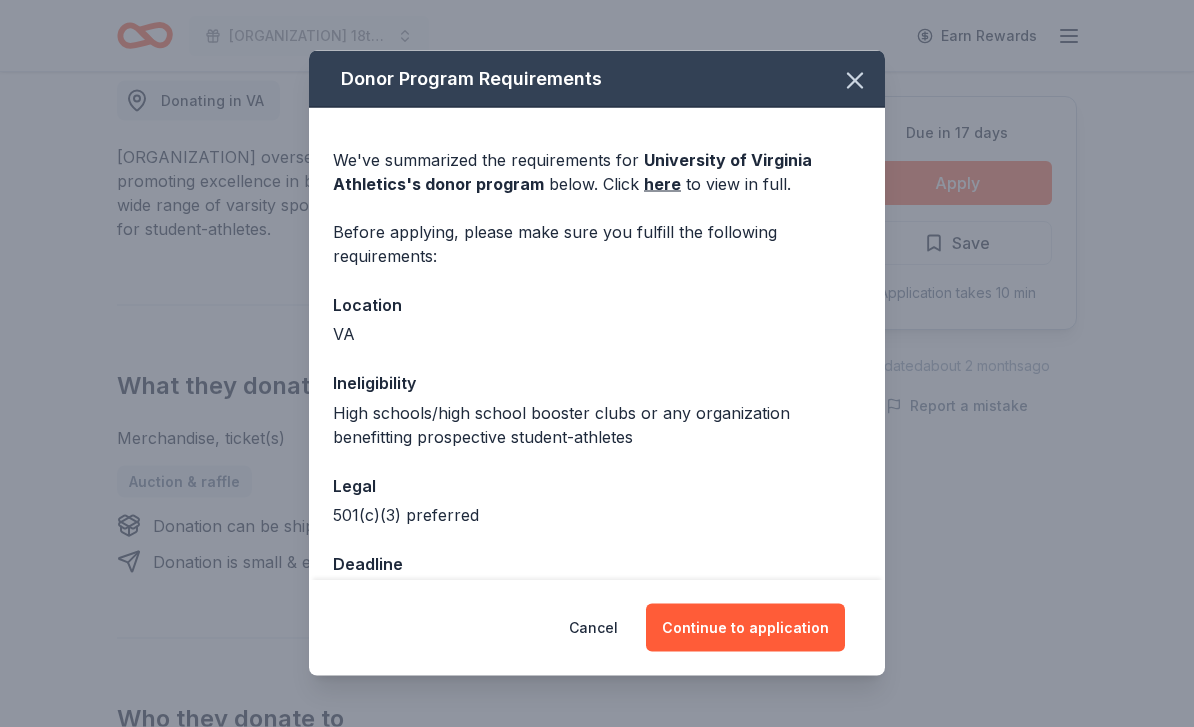 scroll, scrollTop: 576, scrollLeft: 0, axis: vertical 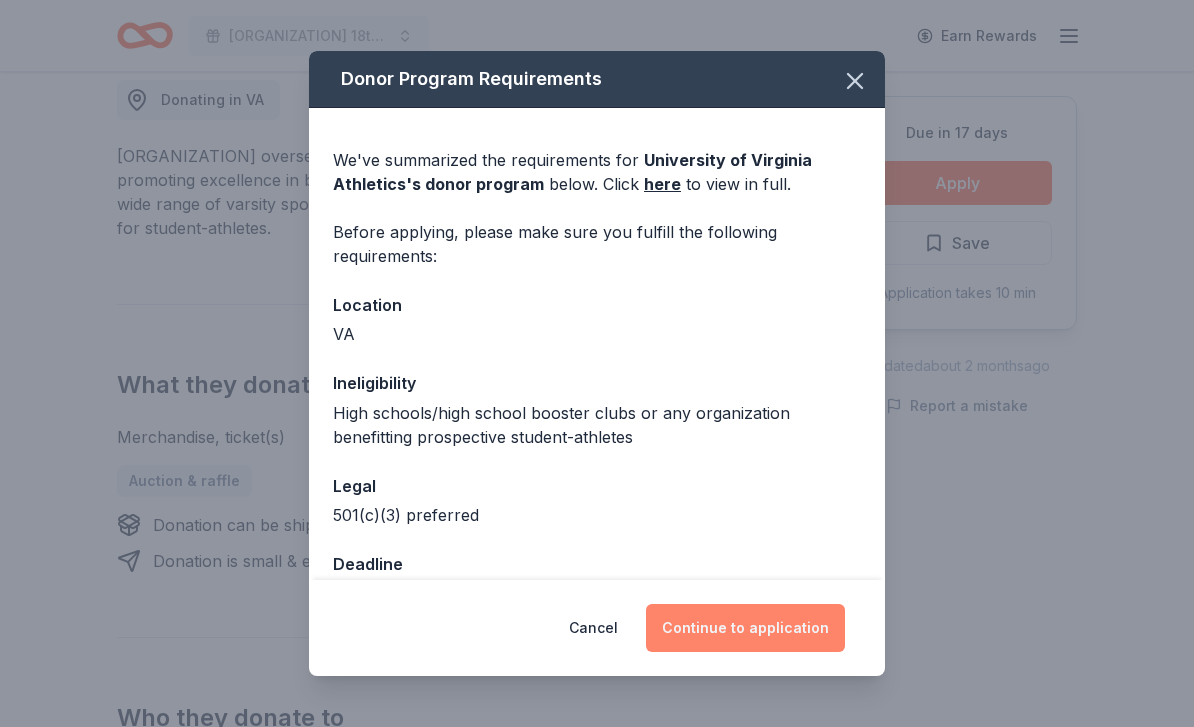 click on "Continue to application" at bounding box center (745, 628) 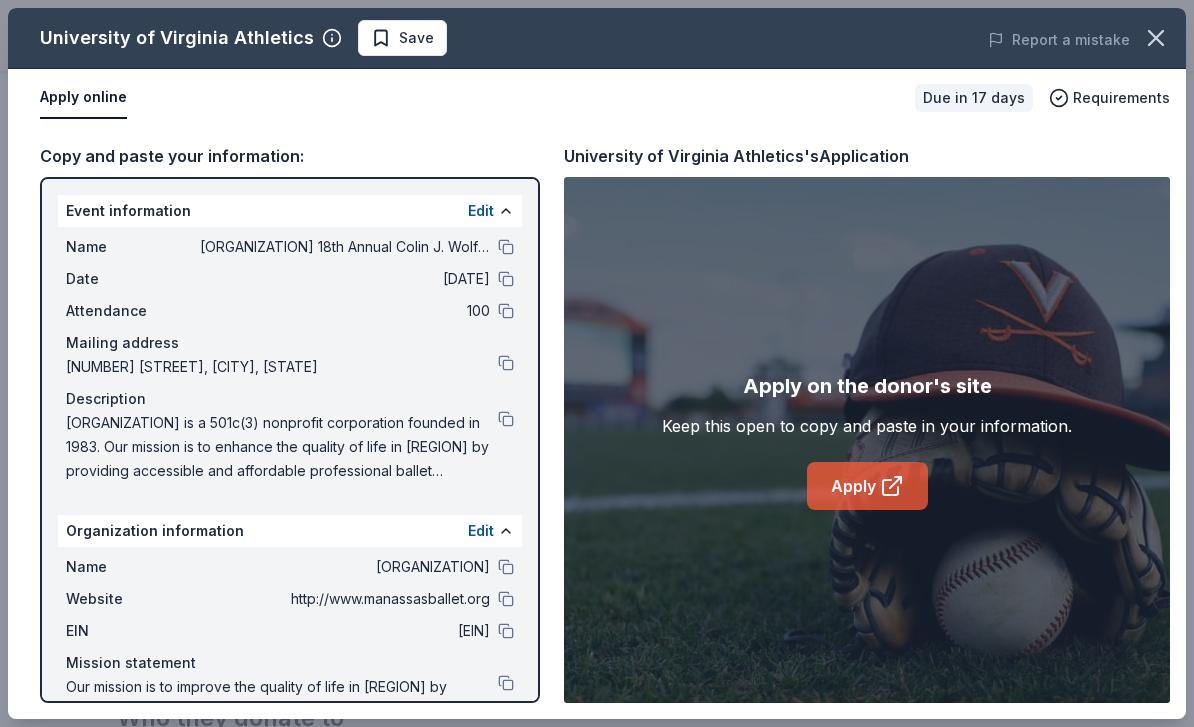 click on "Apply" at bounding box center (867, 486) 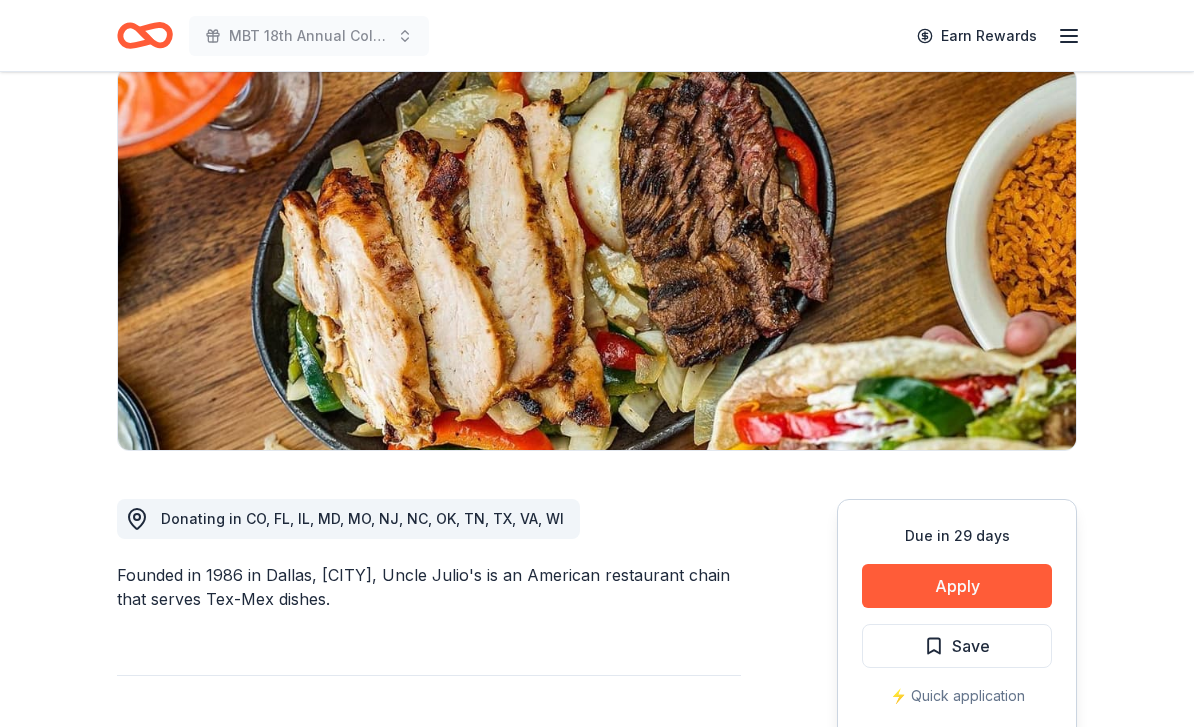 scroll, scrollTop: 159, scrollLeft: 0, axis: vertical 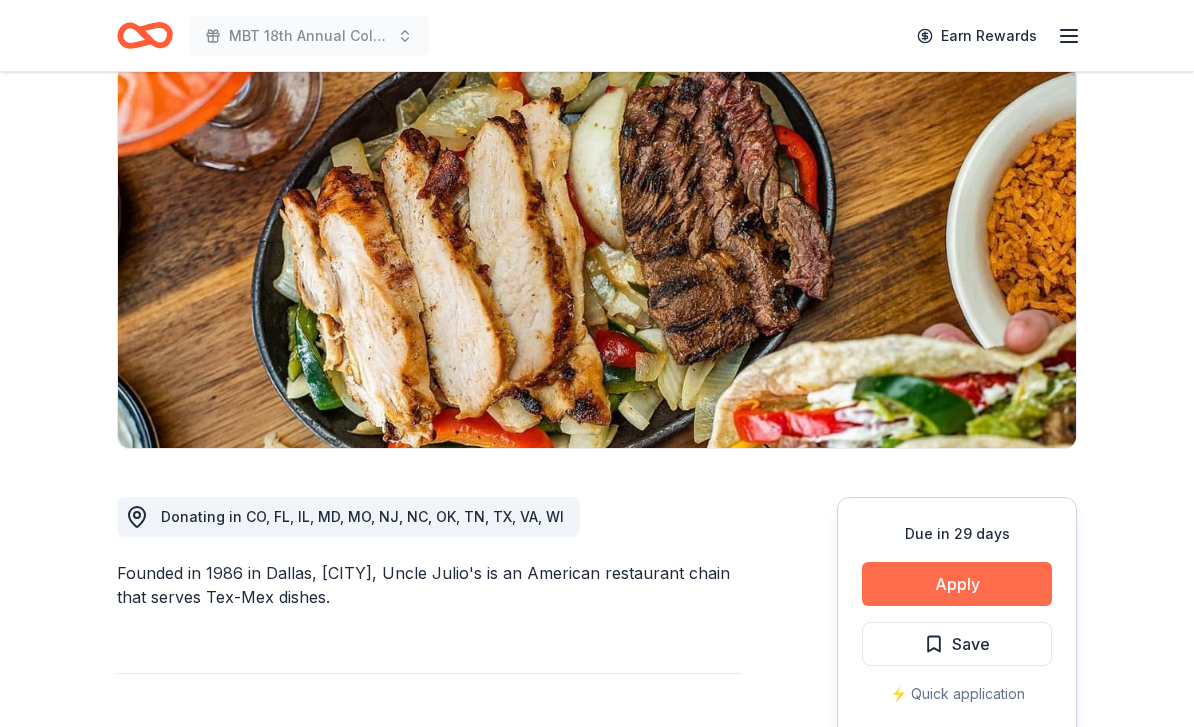 click on "Apply" at bounding box center [957, 584] 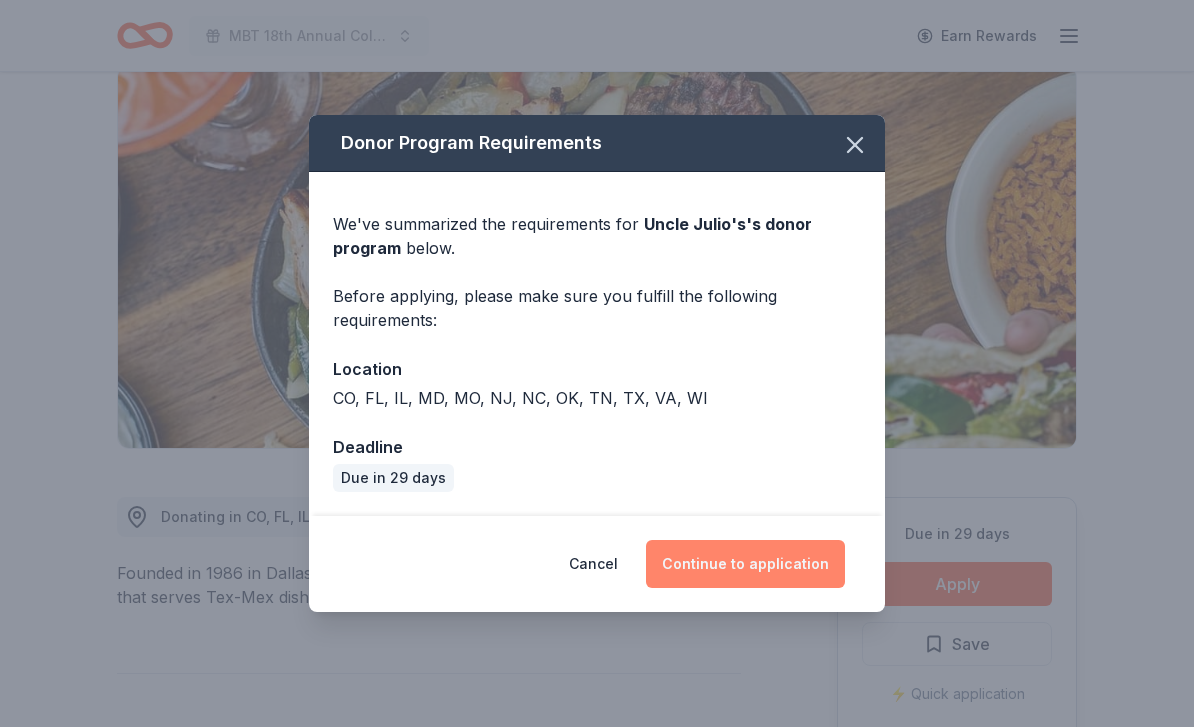 click on "Continue to application" at bounding box center [745, 564] 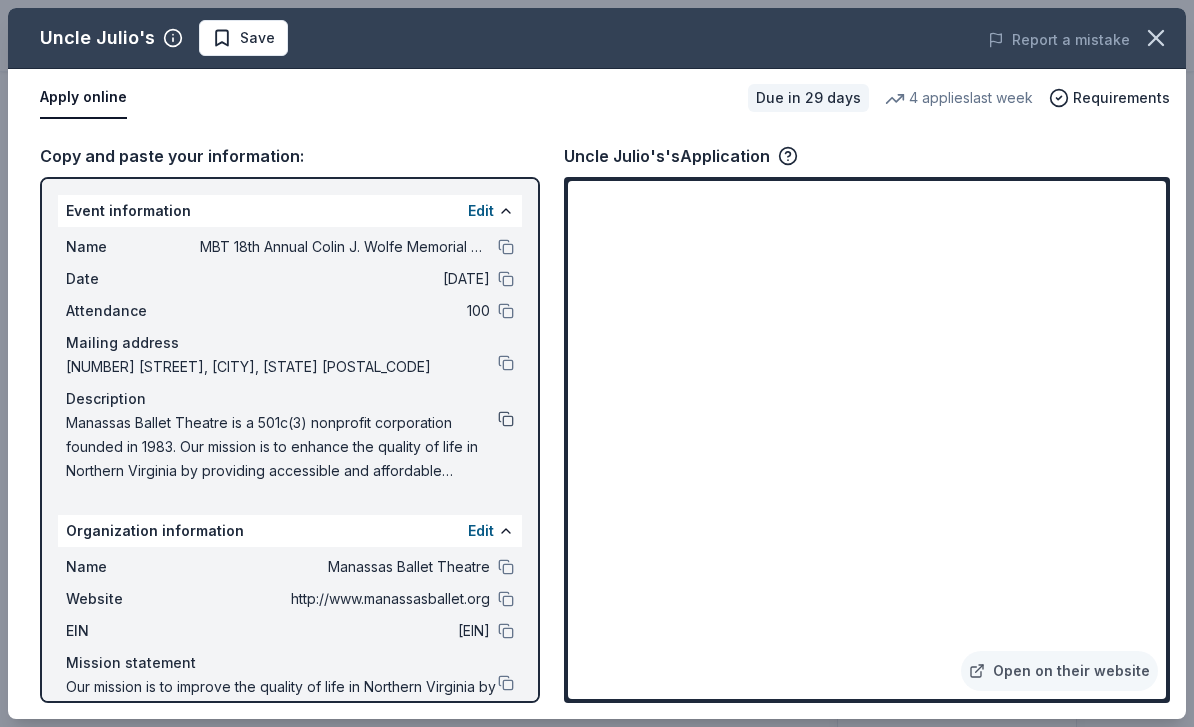 click at bounding box center (506, 419) 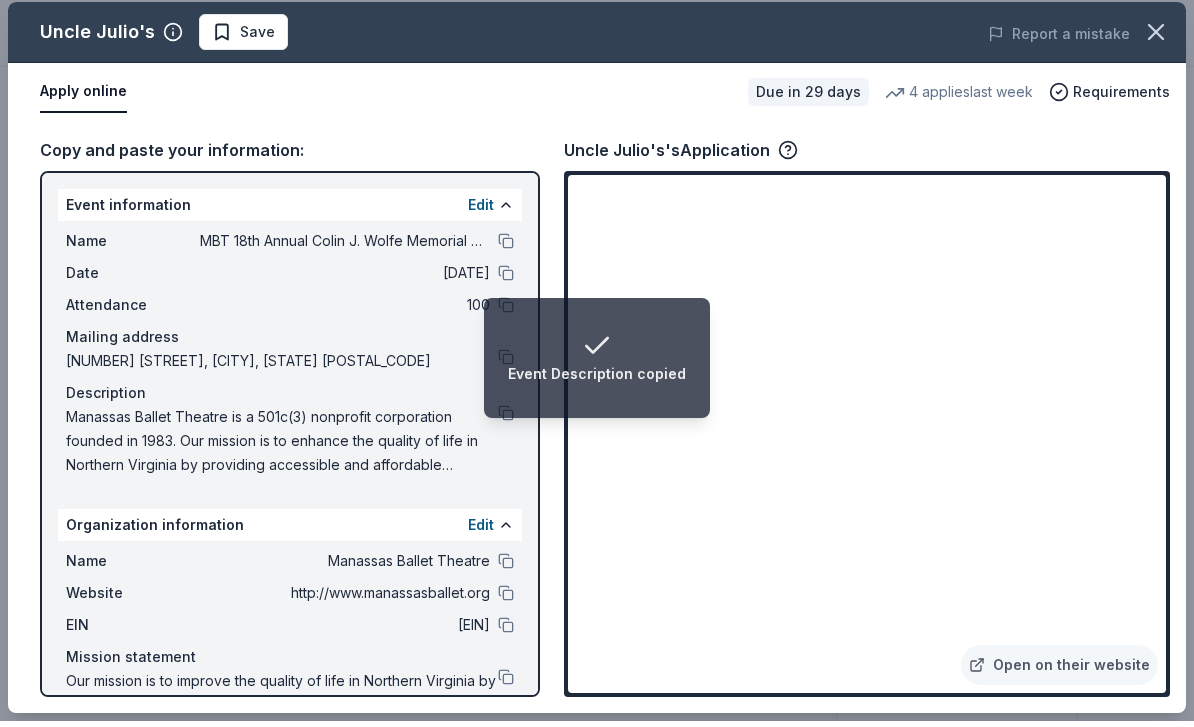 scroll, scrollTop: 165, scrollLeft: 0, axis: vertical 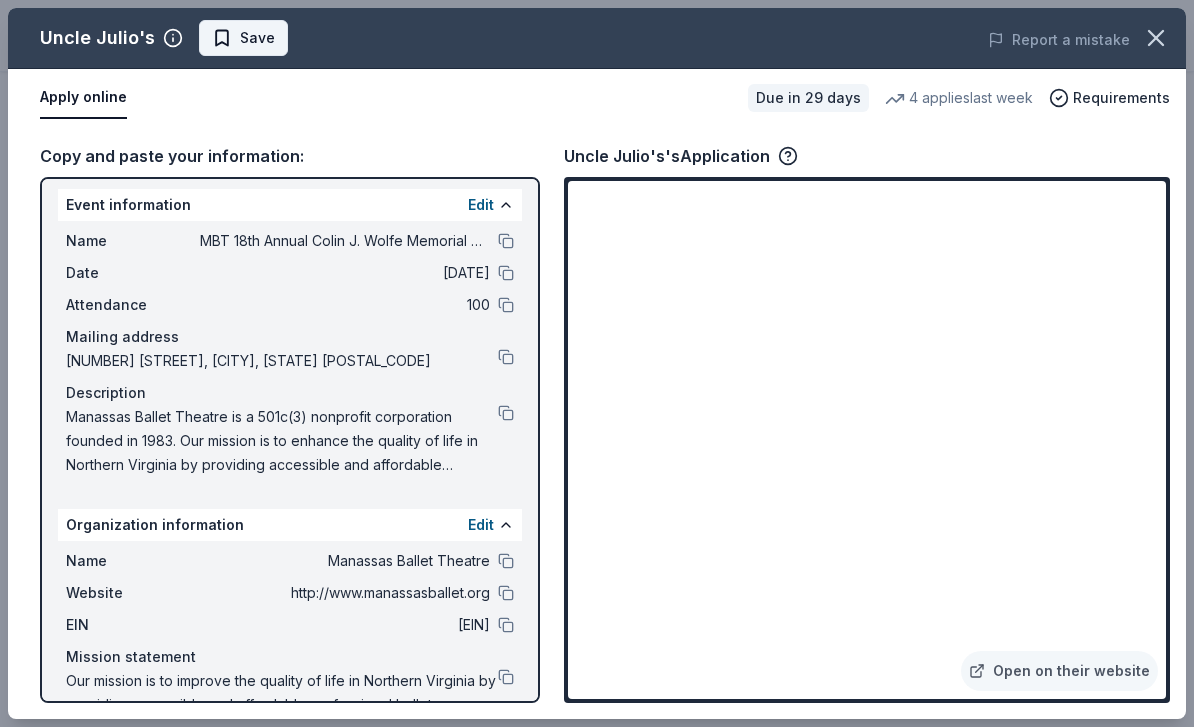 click on "Save" at bounding box center (257, 38) 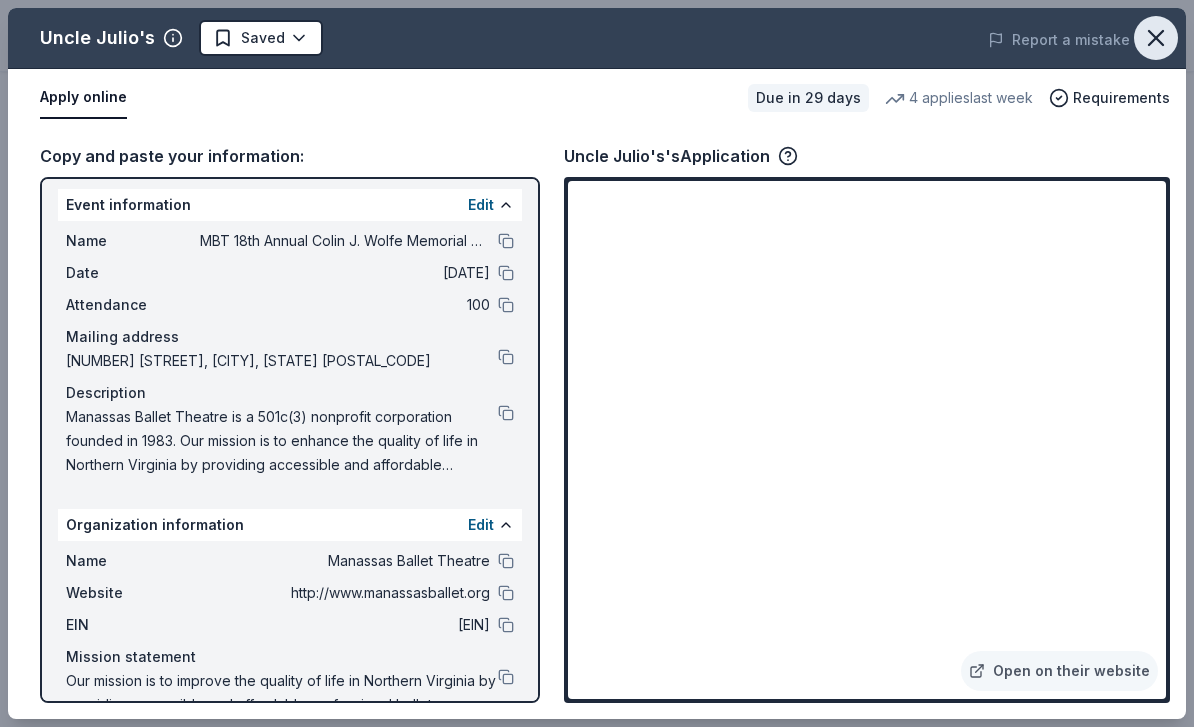click at bounding box center [1156, 38] 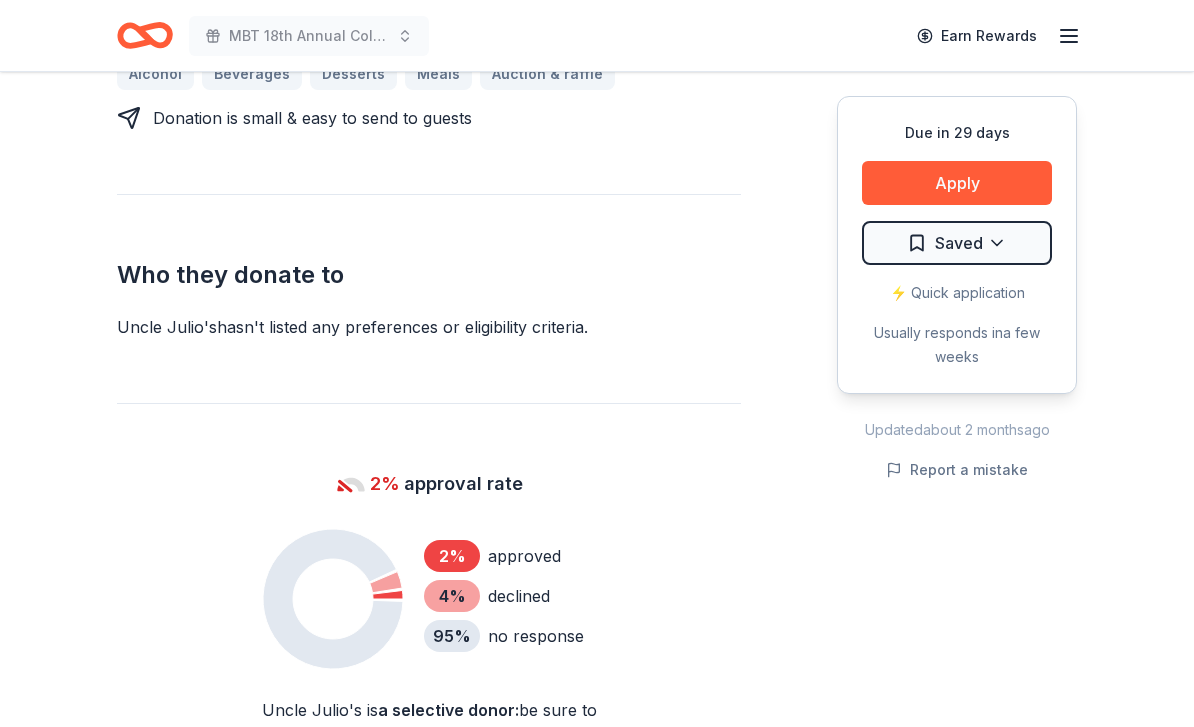 scroll, scrollTop: 159, scrollLeft: 0, axis: vertical 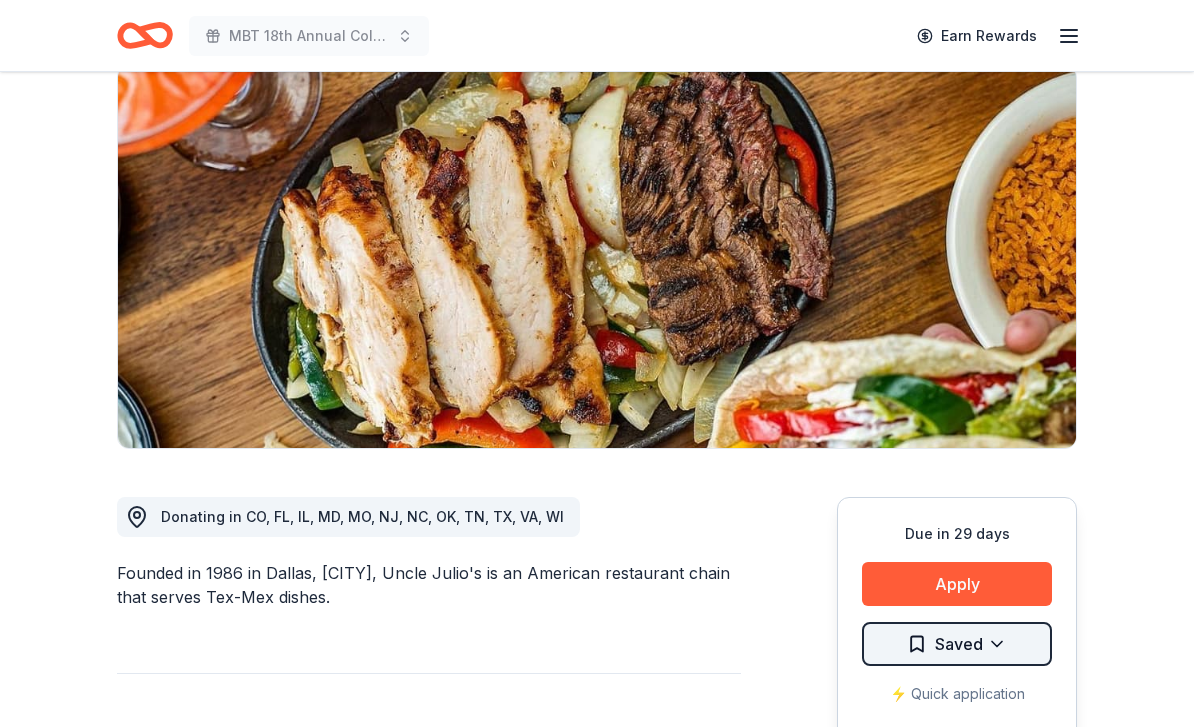 click on "MBT 18th Annual [PERSON] Memorial Golf Tournament  Earn Rewards Due in 29 days Share Uncle Julio's New • 1  reviews 4   applies  last week 2% approval rate Share Donating in CO, FL, IL, MD, MO, NJ, NC, OK, TN, TX, VA, WI Founded in 1986 in Dallas, [CITY], Uncle Julio's is an American restaurant chain that serves Tex-Mex dishes.  What they donate Food, gift card(s) Alcohol Beverages Desserts Meals Auction & raffle Donation is small & easy to send to guests Who they donate to Uncle Julio's  hasn ' t listed any preferences or eligibility criteria. 2% approval rate 2 % approved 4 % declined 95 % no response Uncle Julio's is  a selective donor :  be sure to spend extra time on this application if you want a donation. We ' re collecting data on   donation value ; check back soon. Due in 29 days Apply Saved ⚡️ Quick application Usually responds in  a few weeks Updated  about 2 months  ago Report a mistake New • 1  reviews Hesed House April 2022 • Approved Leave a review Similar donors Top rated 20" at bounding box center (597, 204) 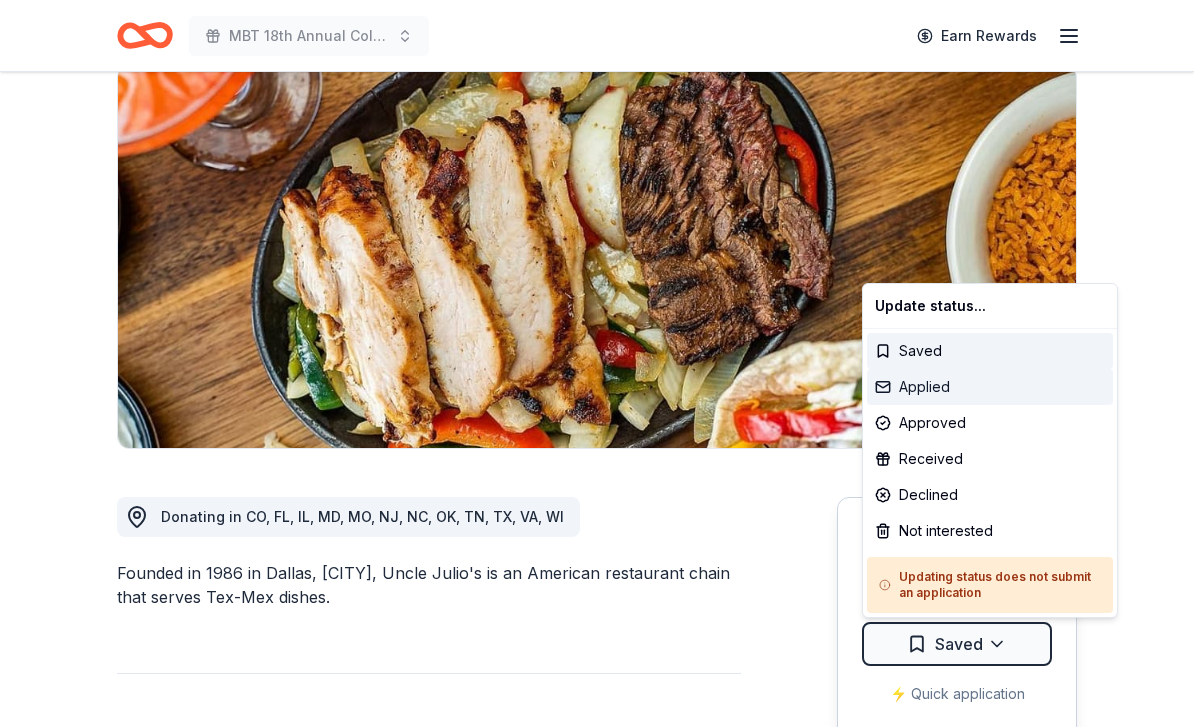 click on "Applied" at bounding box center (990, 387) 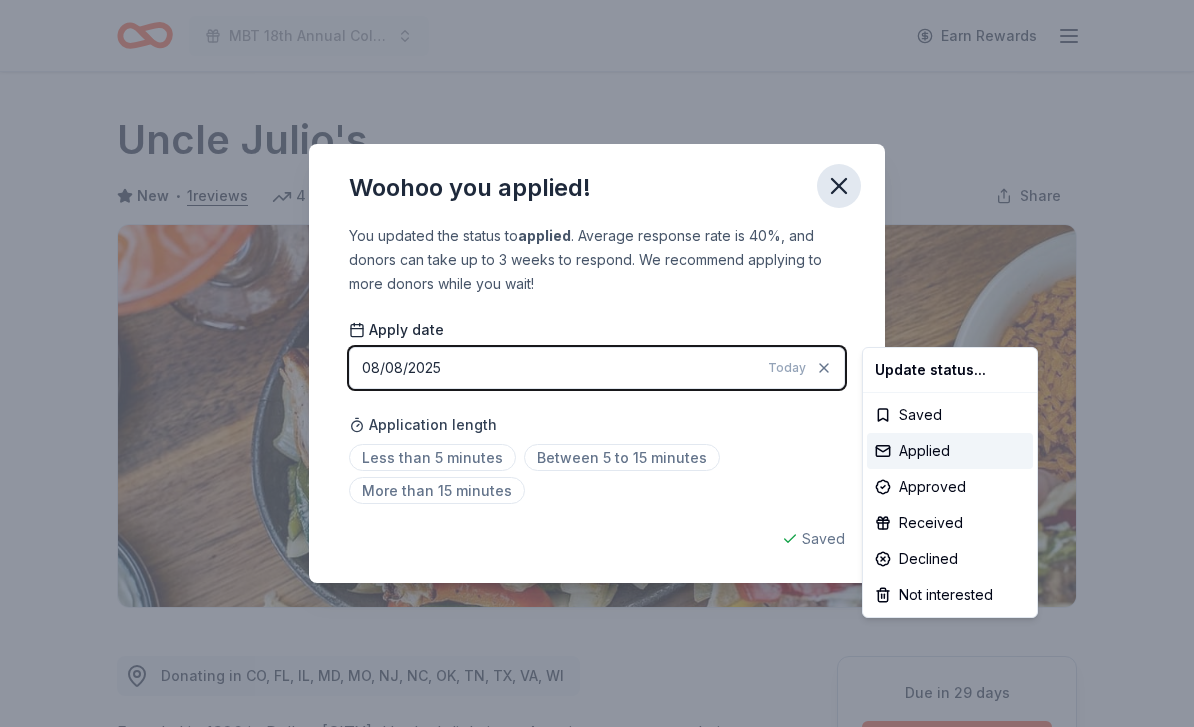 click on "MBT 18th Annual [PERSON] Memorial Golf Tournament  Earn Rewards Due in 29 days Share Uncle Julio's New • 1  reviews 4   applies  last week 2% approval rate Share Donating in CO, FL, IL, MD, MO, NJ, NC, OK, TN, TX, VA, WI Founded in 1986 in Dallas, [CITY], Uncle Julio's is an American restaurant chain that serves Tex-Mex dishes.  What they donate Food, gift card(s) Alcohol Beverages Desserts Meals Auction & raffle Donation is small & easy to send to guests Who they donate to Uncle Julio's  hasn ' t listed any preferences or eligibility criteria. 2% approval rate 2 % approved 4 % declined 95 % no response Uncle Julio's is  a selective donor :  be sure to spend extra time on this application if you want a donation. We ' re collecting data on   donation value ; check back soon. Due in 29 days Apply Applied ⚡️ Quick application Usually responds in  a few weeks Updated  about 2 months  ago Report a mistake New • 1  reviews Hesed House April 2022 • Approved Leave a review Similar donors Top rated 20" at bounding box center [597, 363] 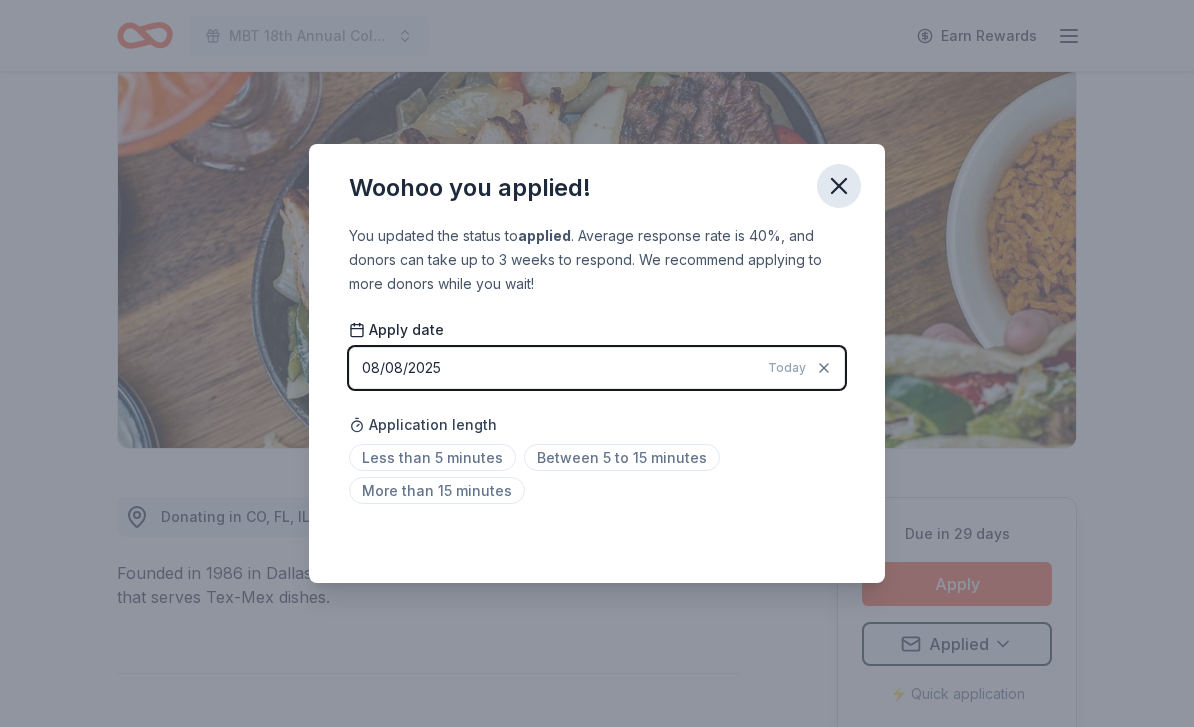 click 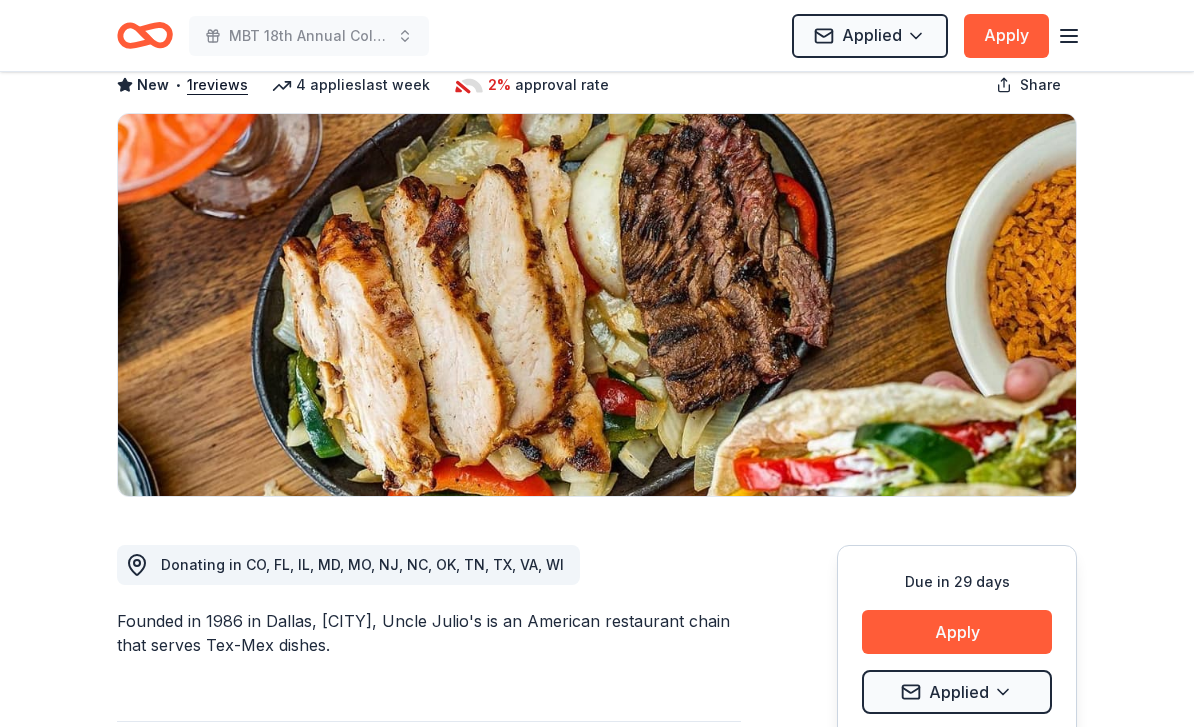 scroll, scrollTop: 0, scrollLeft: 0, axis: both 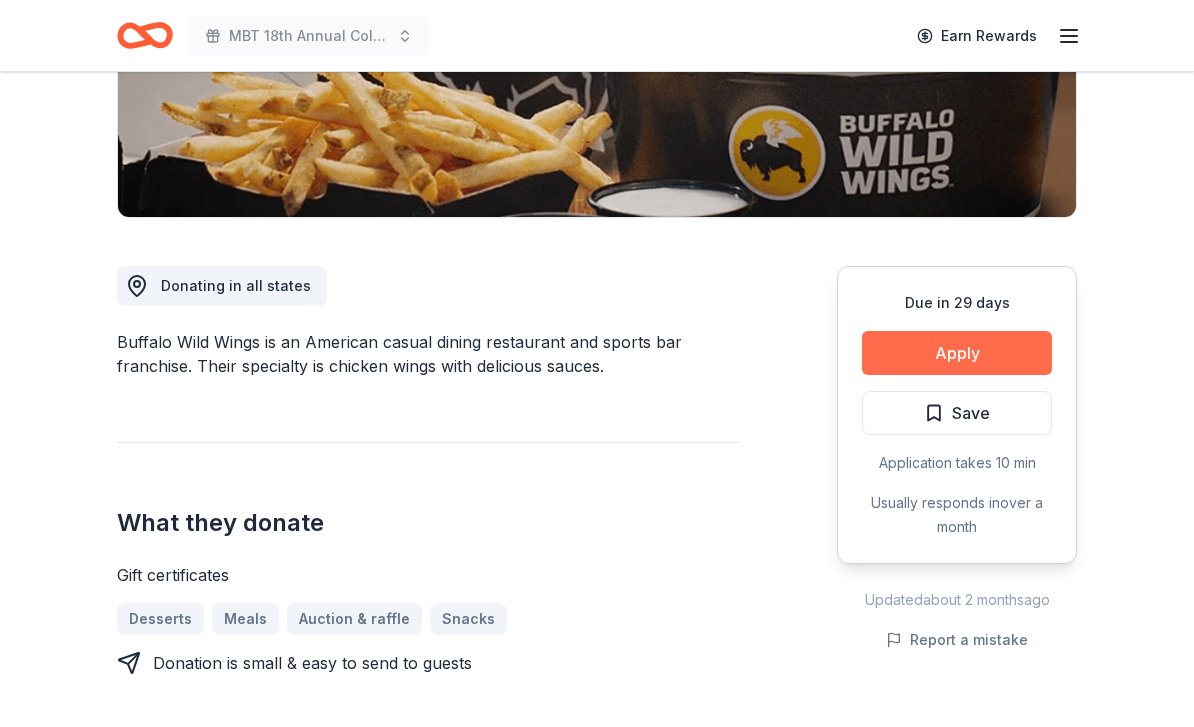 click on "Apply" at bounding box center (957, 353) 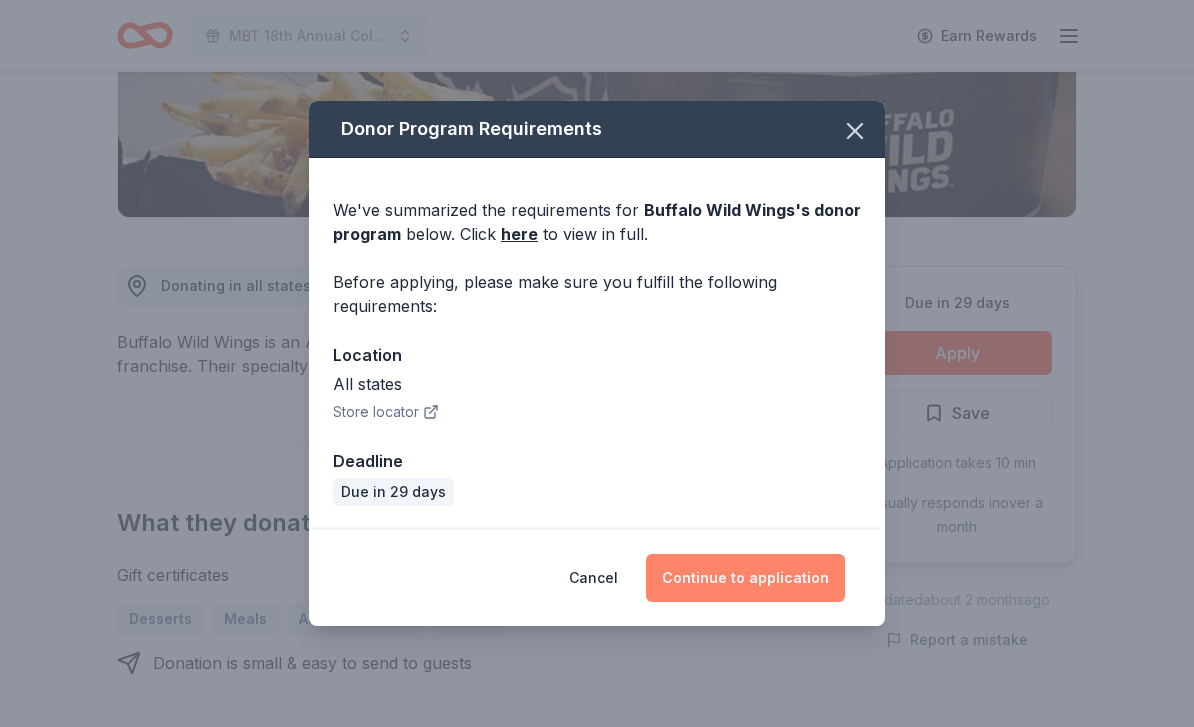 click on "Continue to application" at bounding box center [745, 578] 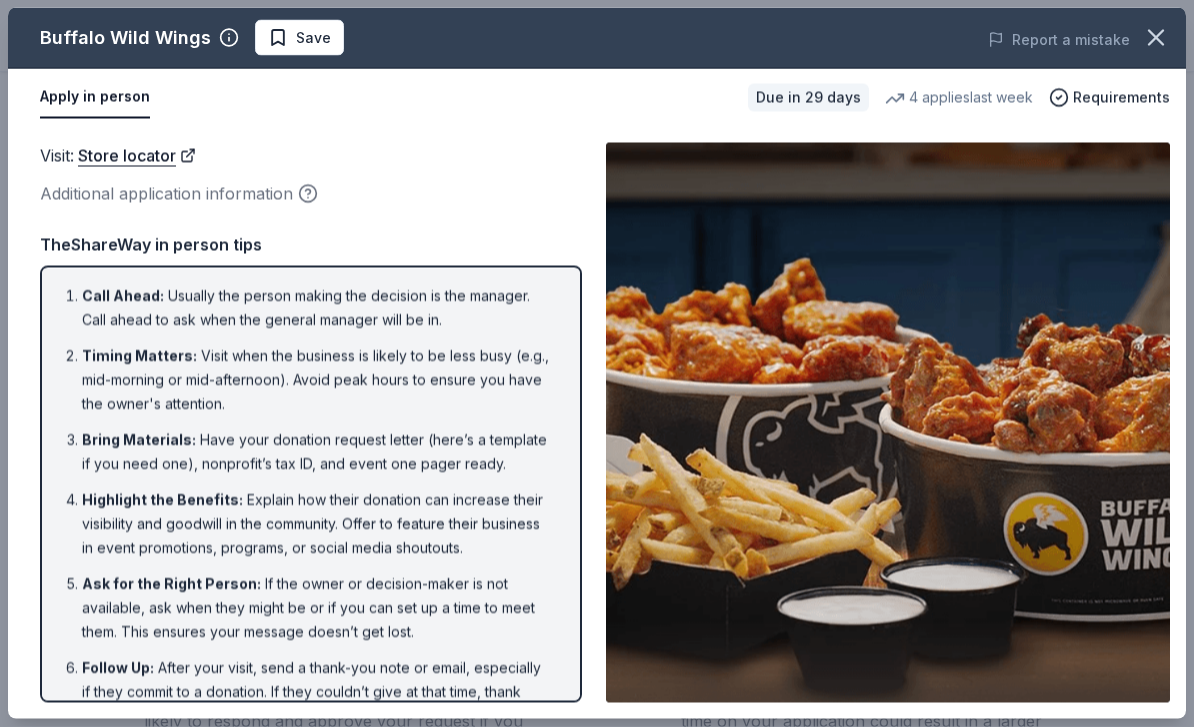 scroll, scrollTop: 998, scrollLeft: 0, axis: vertical 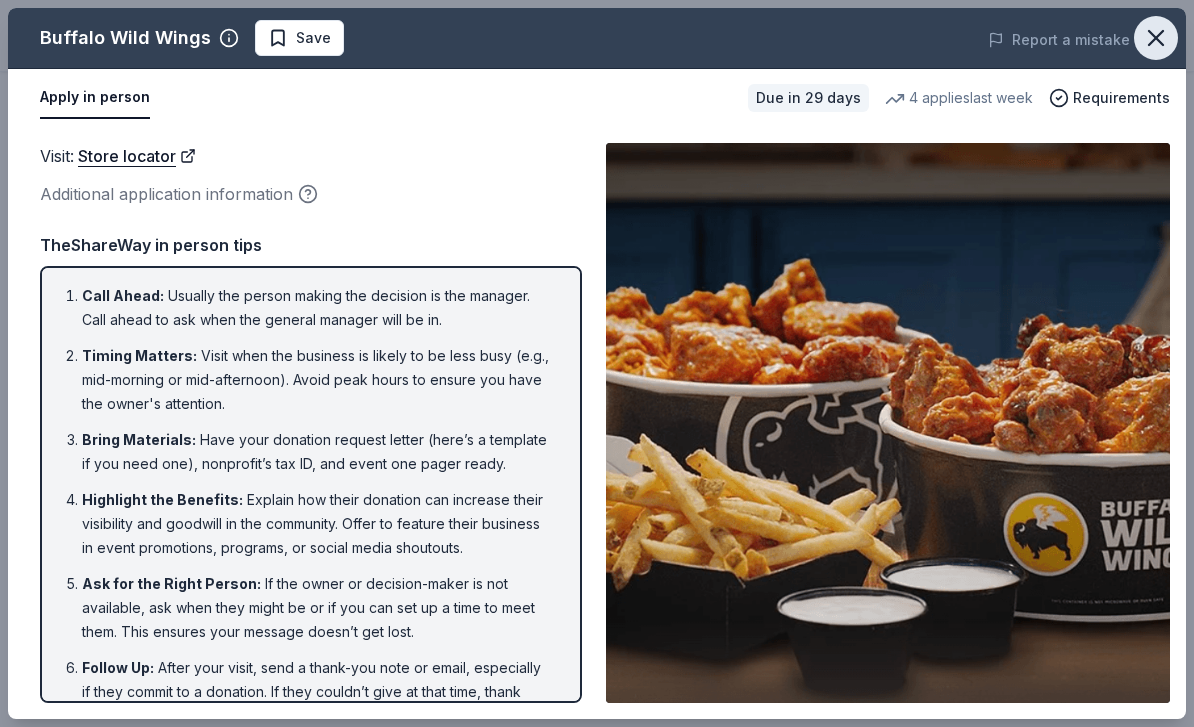 click 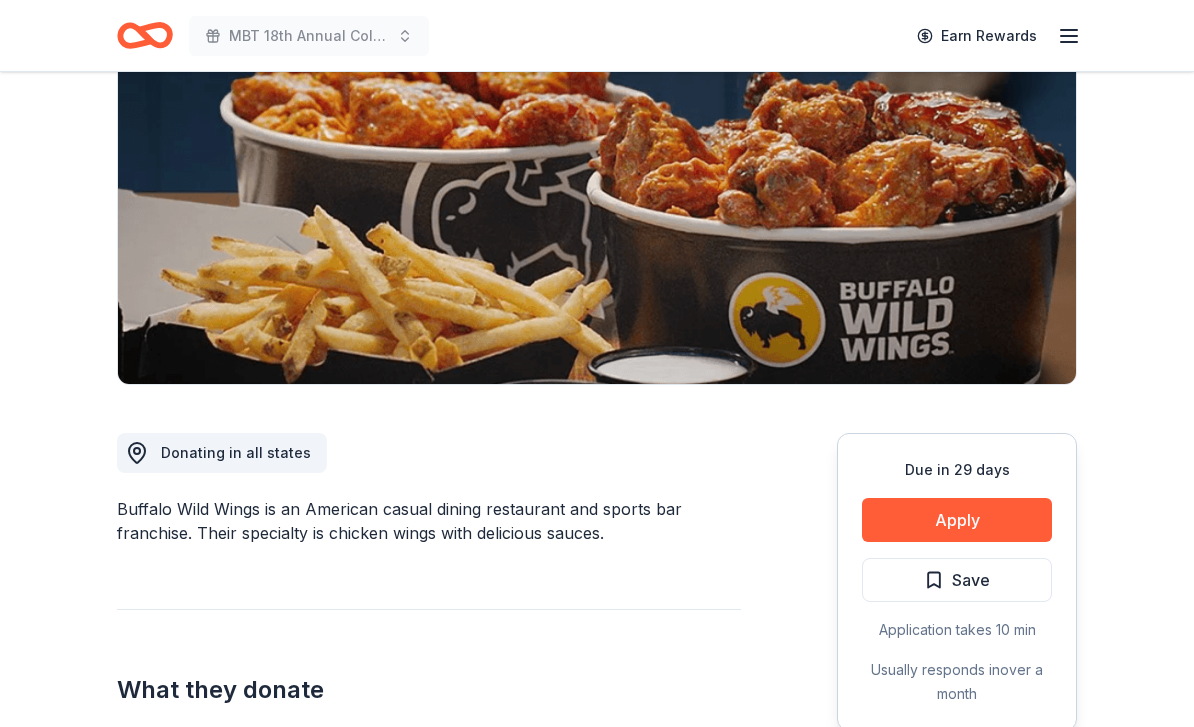 scroll, scrollTop: 0, scrollLeft: 0, axis: both 